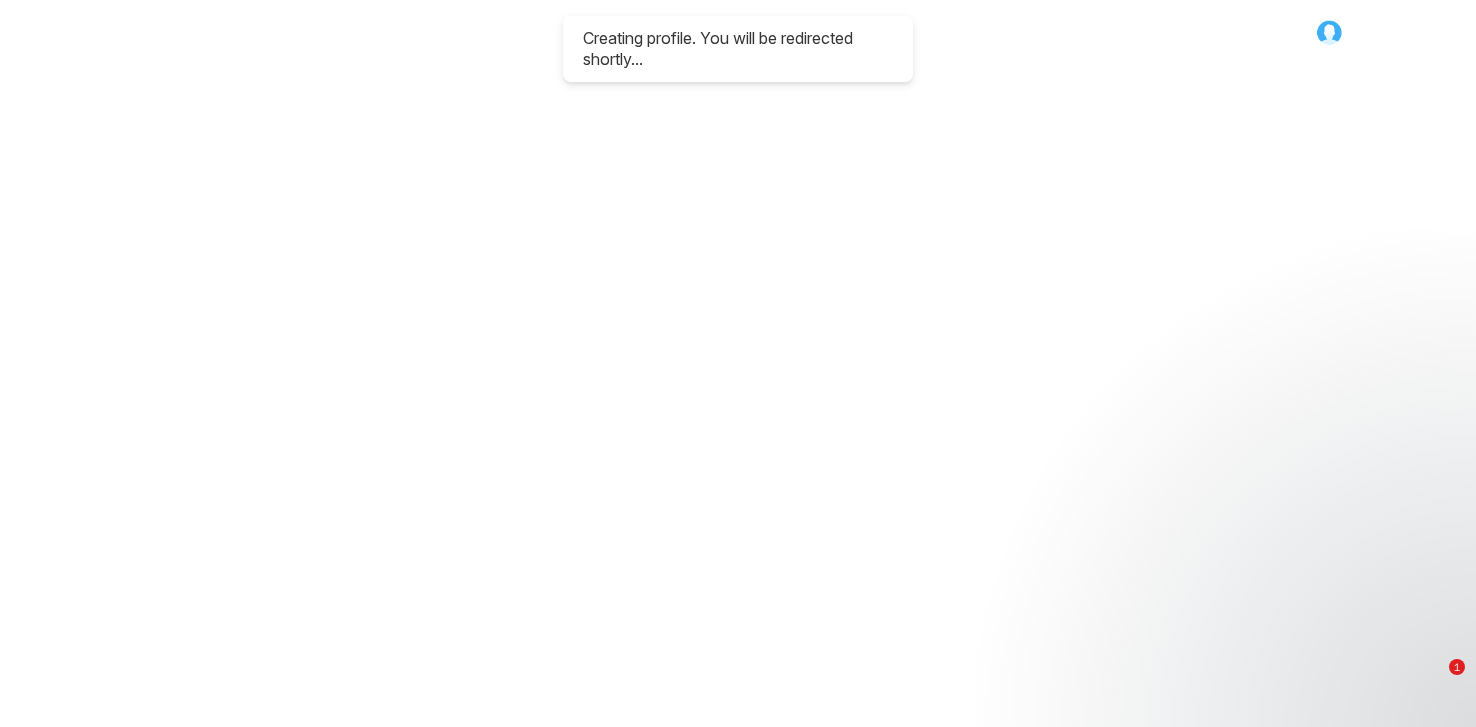 scroll, scrollTop: 0, scrollLeft: 0, axis: both 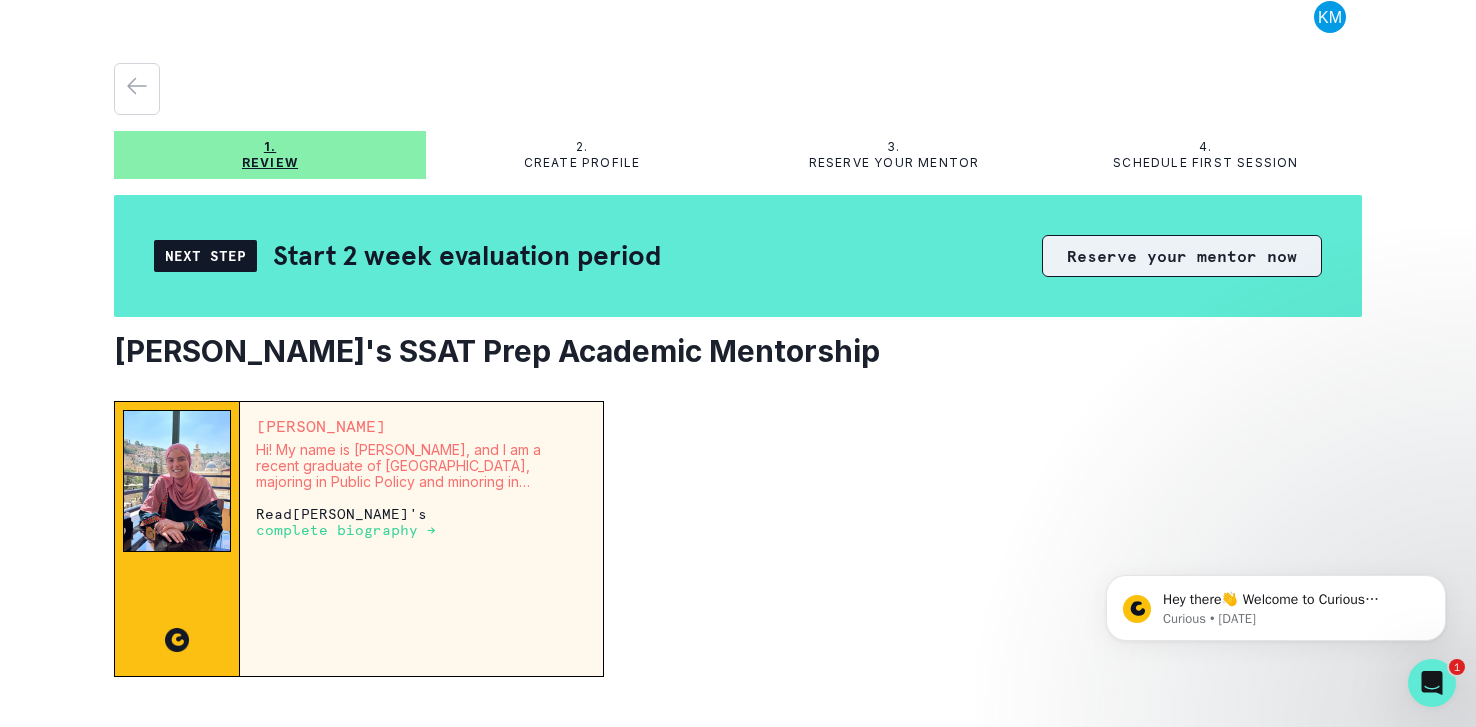 click on "Reserve your mentor now" at bounding box center (1182, 256) 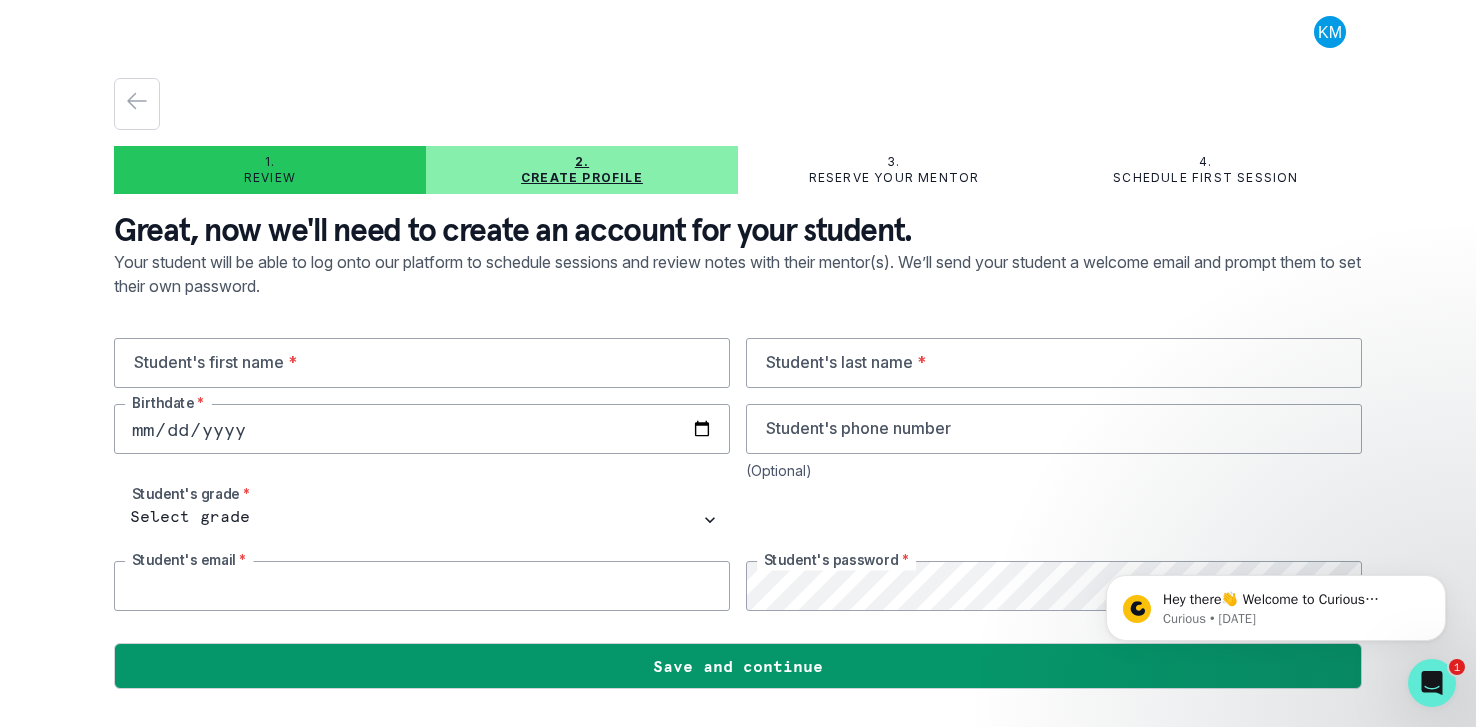 type on "[EMAIL_ADDRESS][DOMAIN_NAME]" 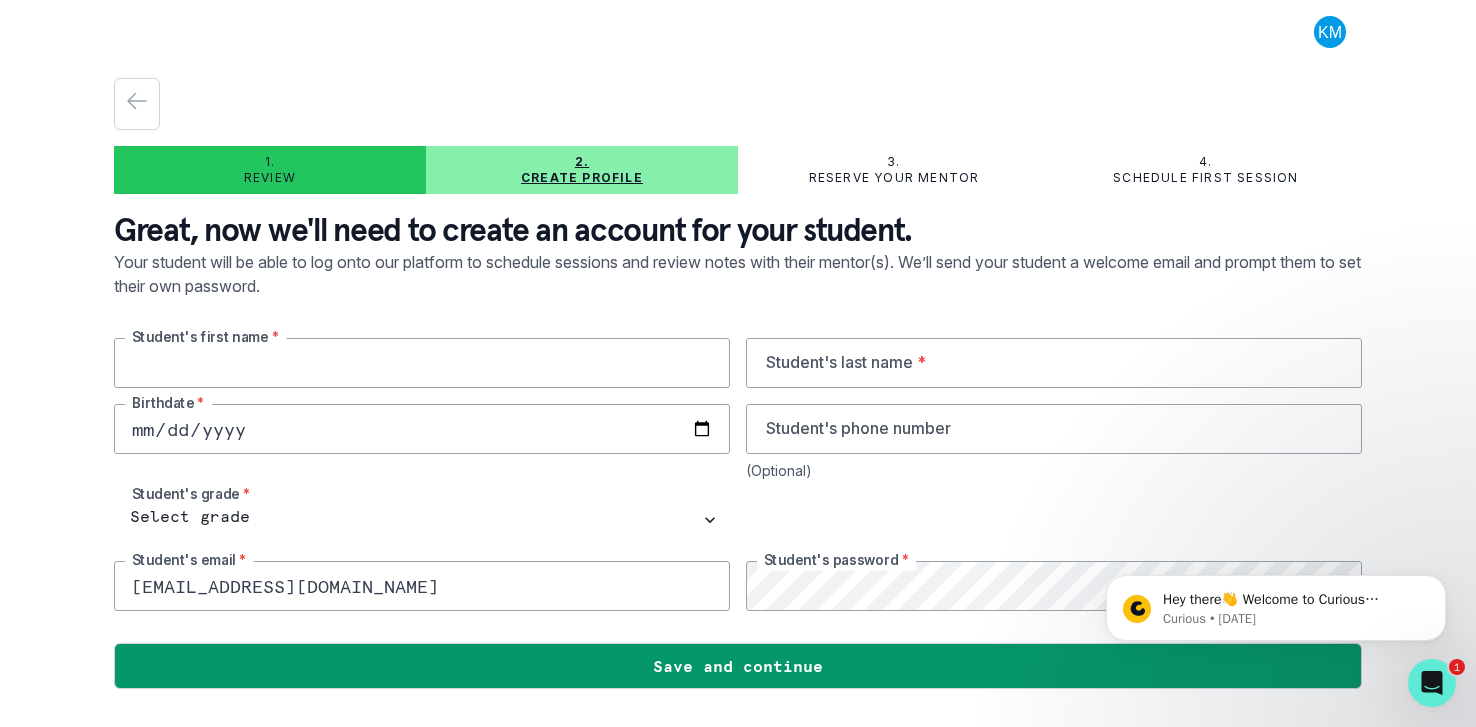 click at bounding box center [422, 363] 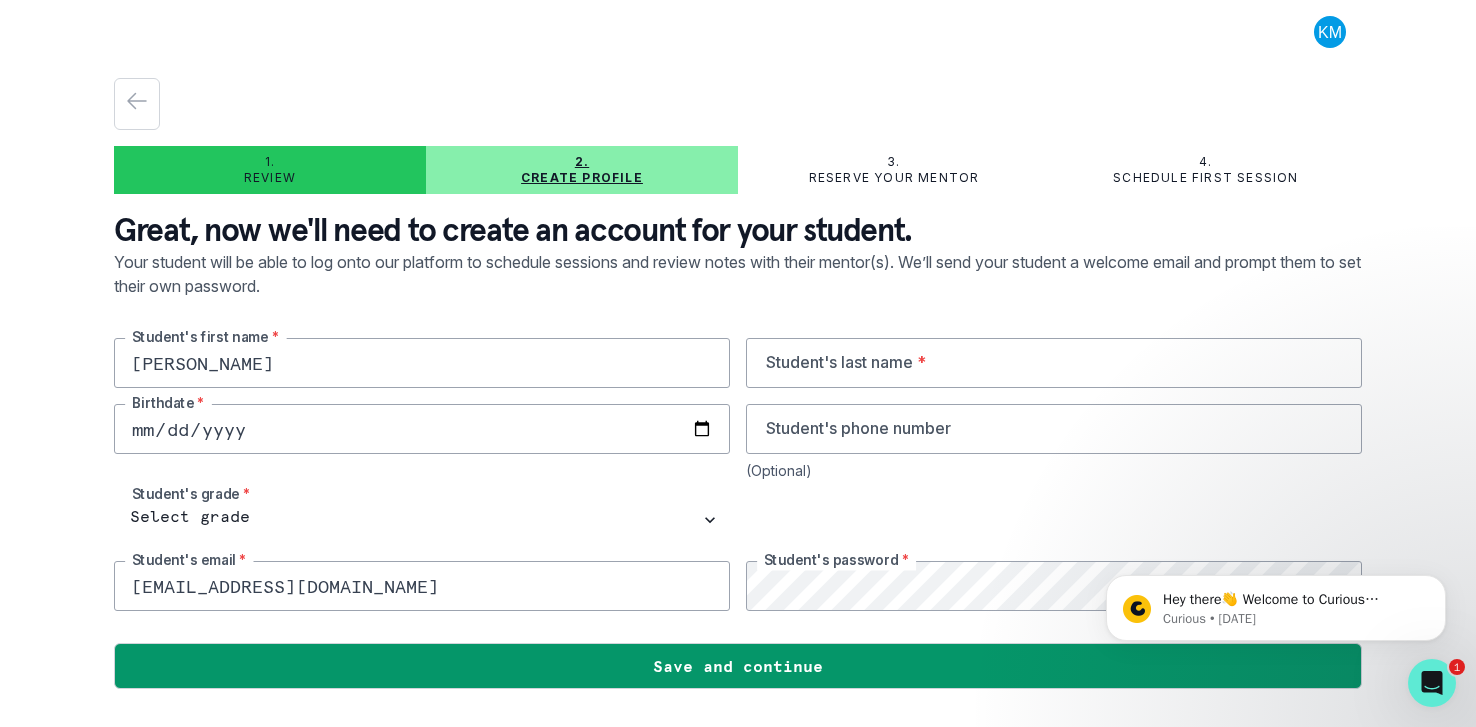 type on "[PERSON_NAME]" 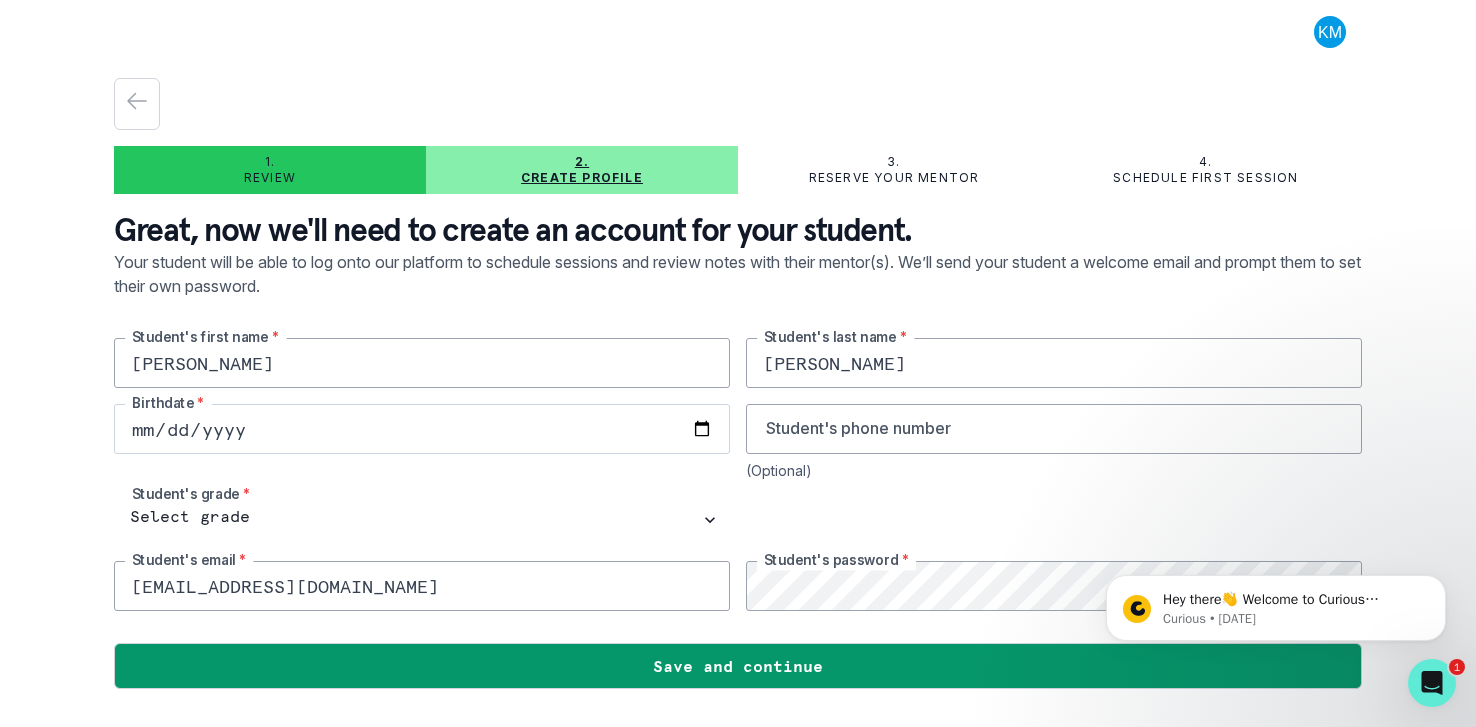 type on "[PERSON_NAME]" 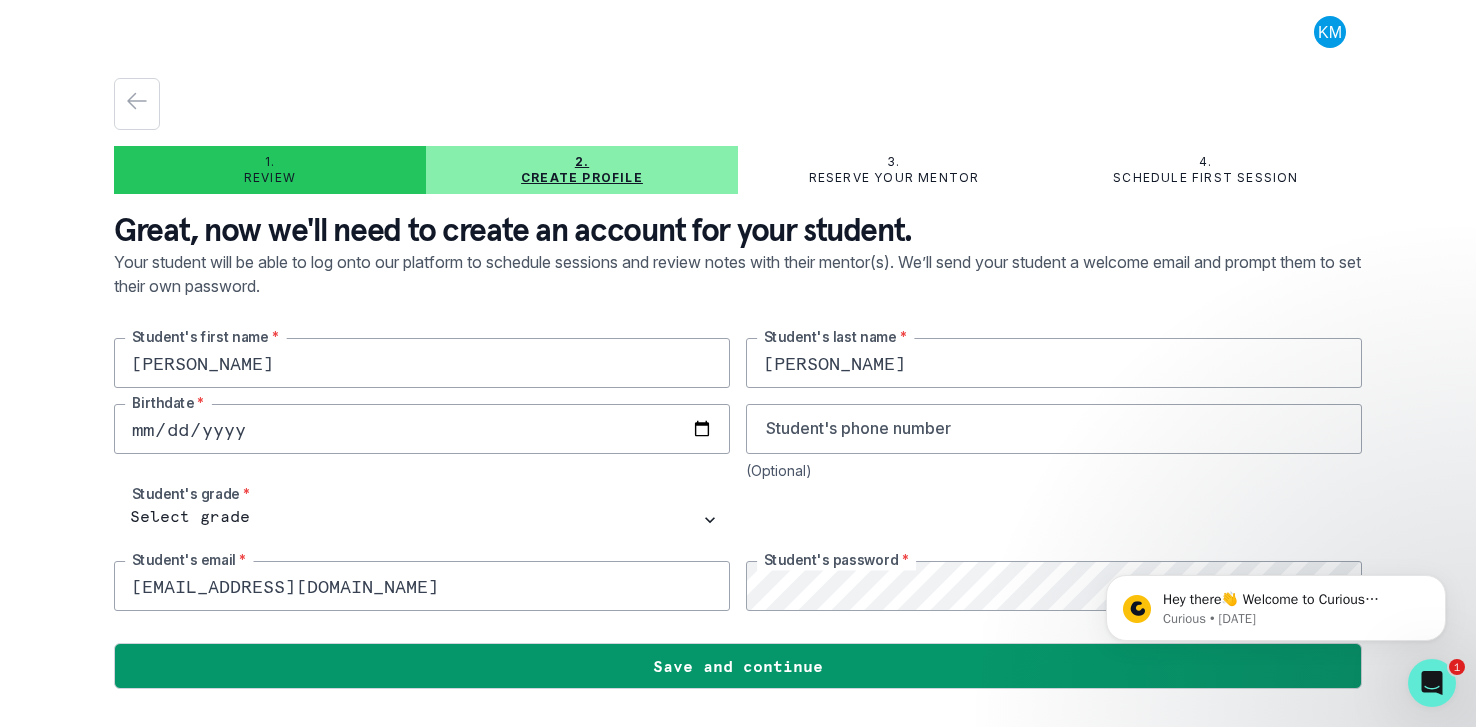 click at bounding box center (422, 429) 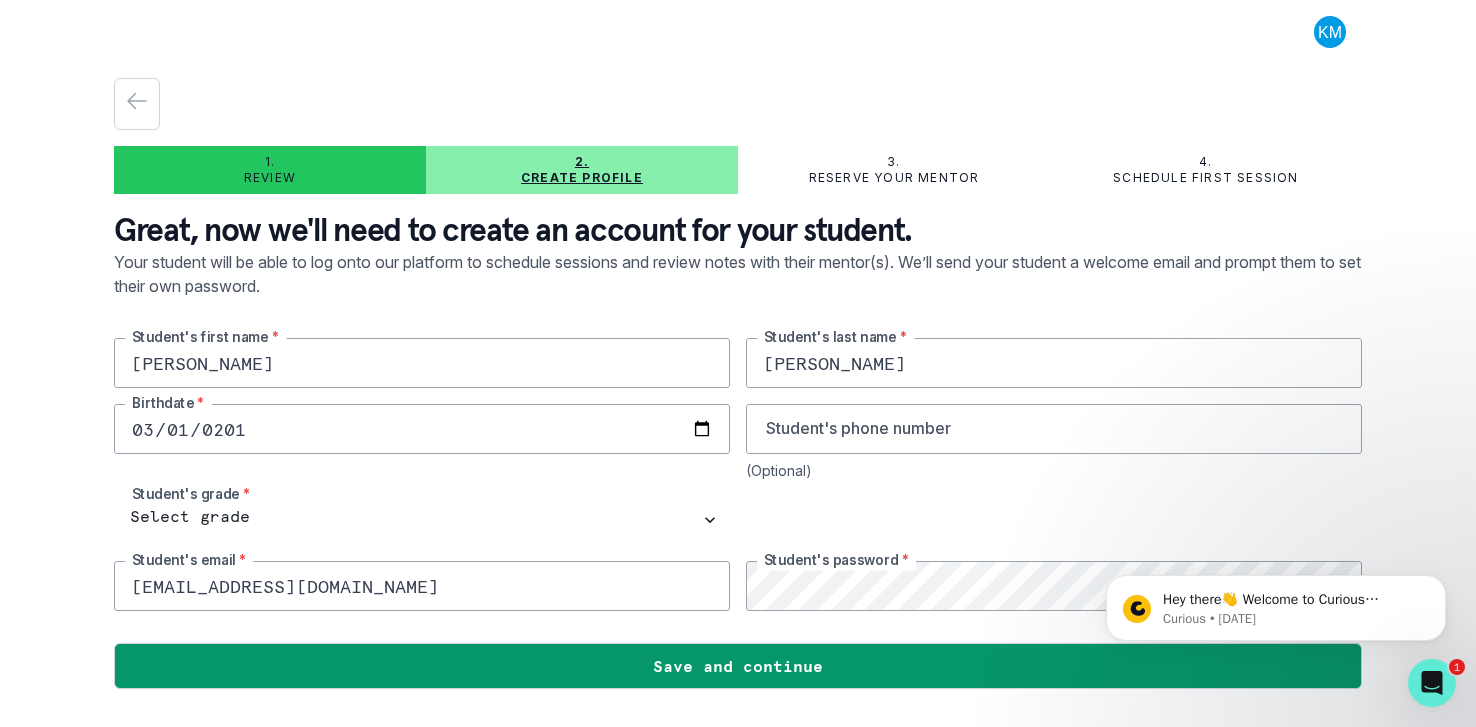 type on "[DATE]" 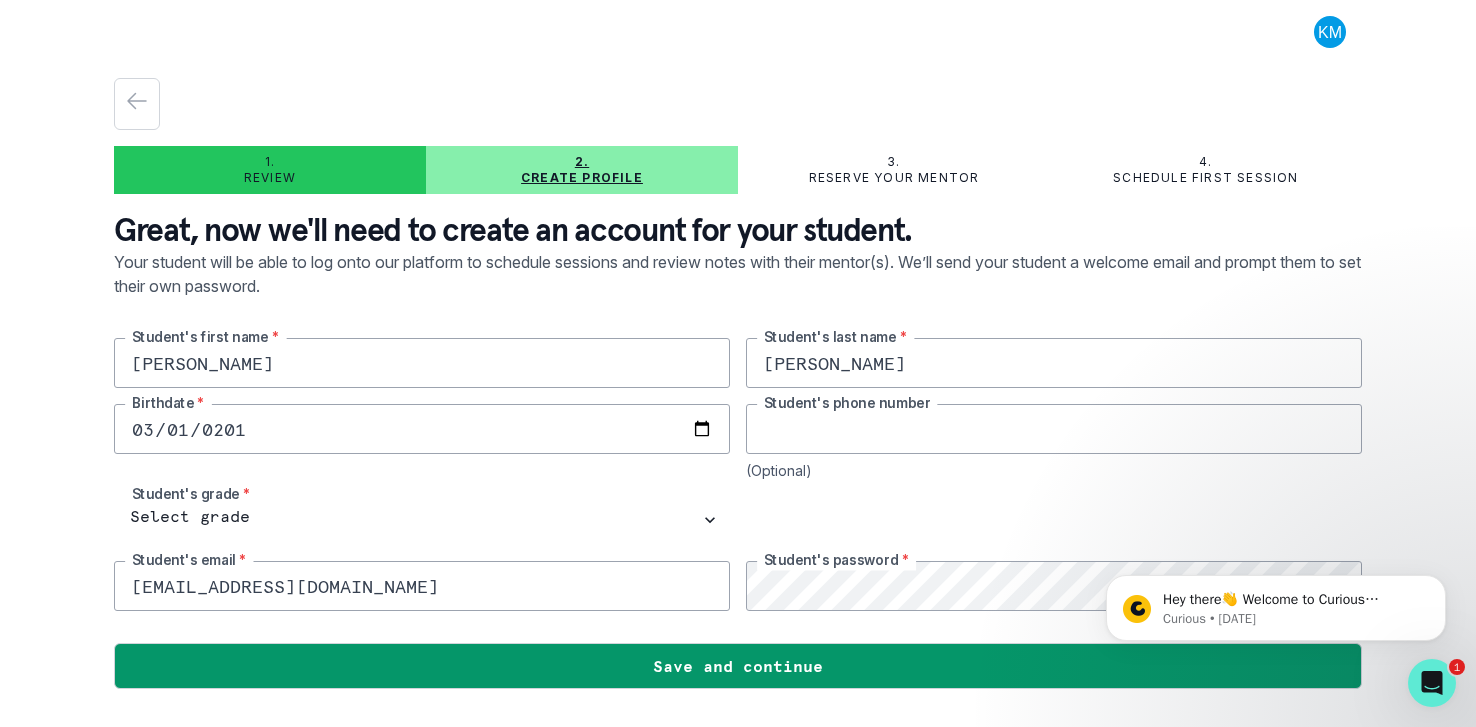 click at bounding box center (1054, 429) 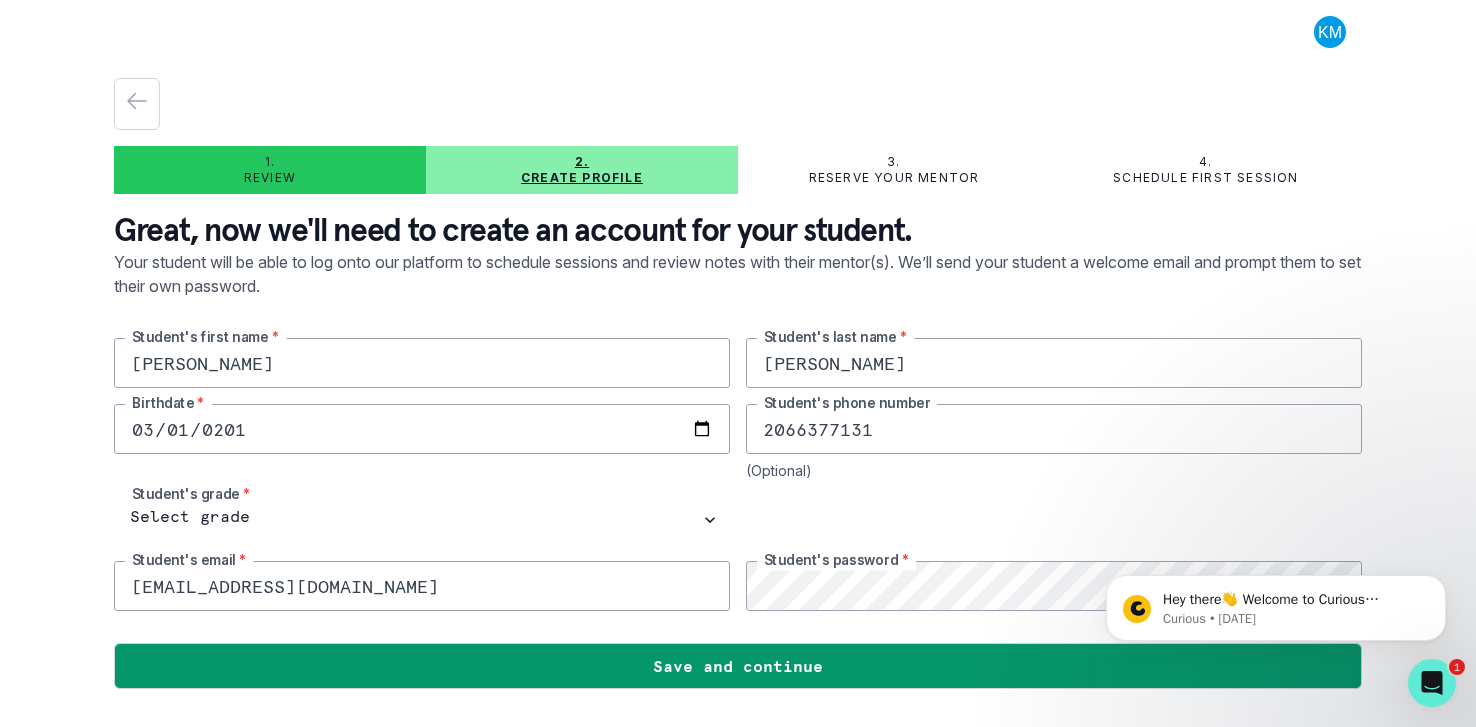 click on "2066377131" at bounding box center [1054, 429] 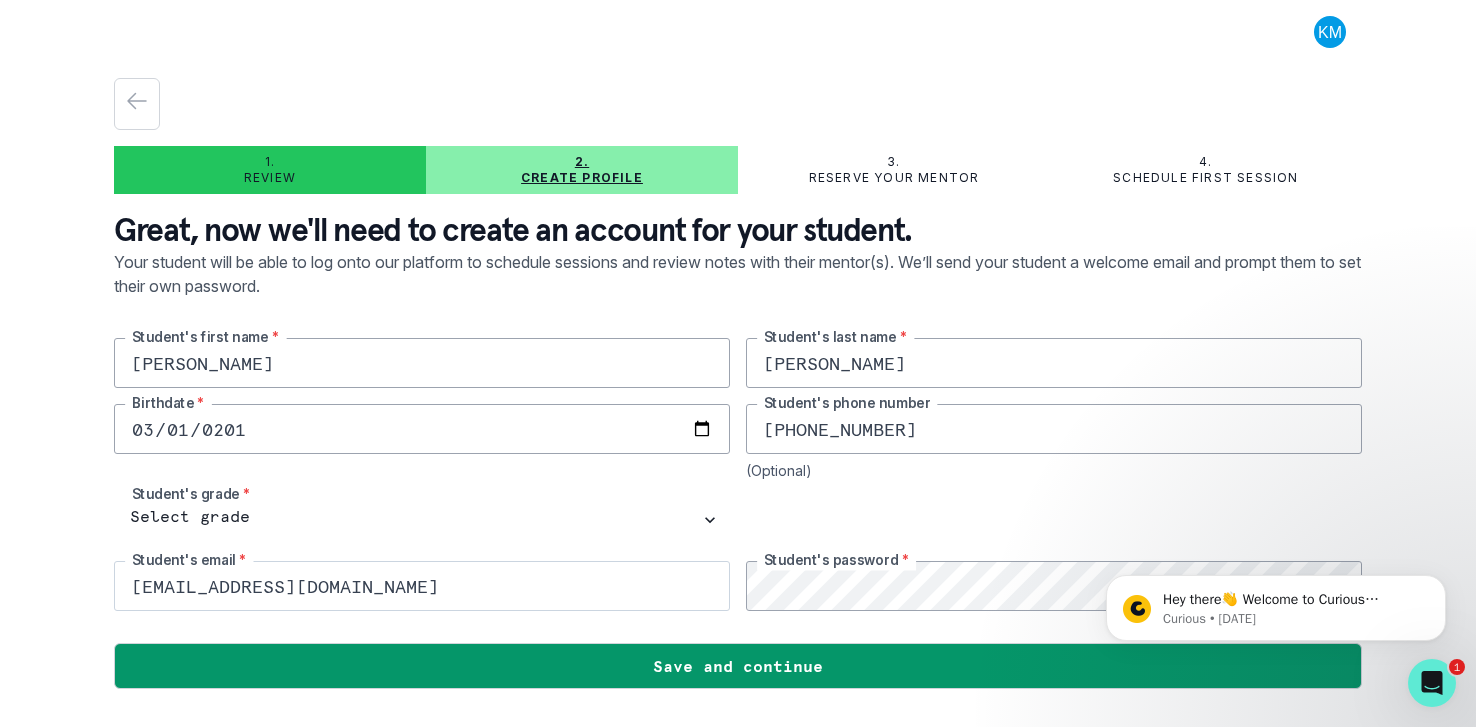 type on "[PHONE_NUMBER]" 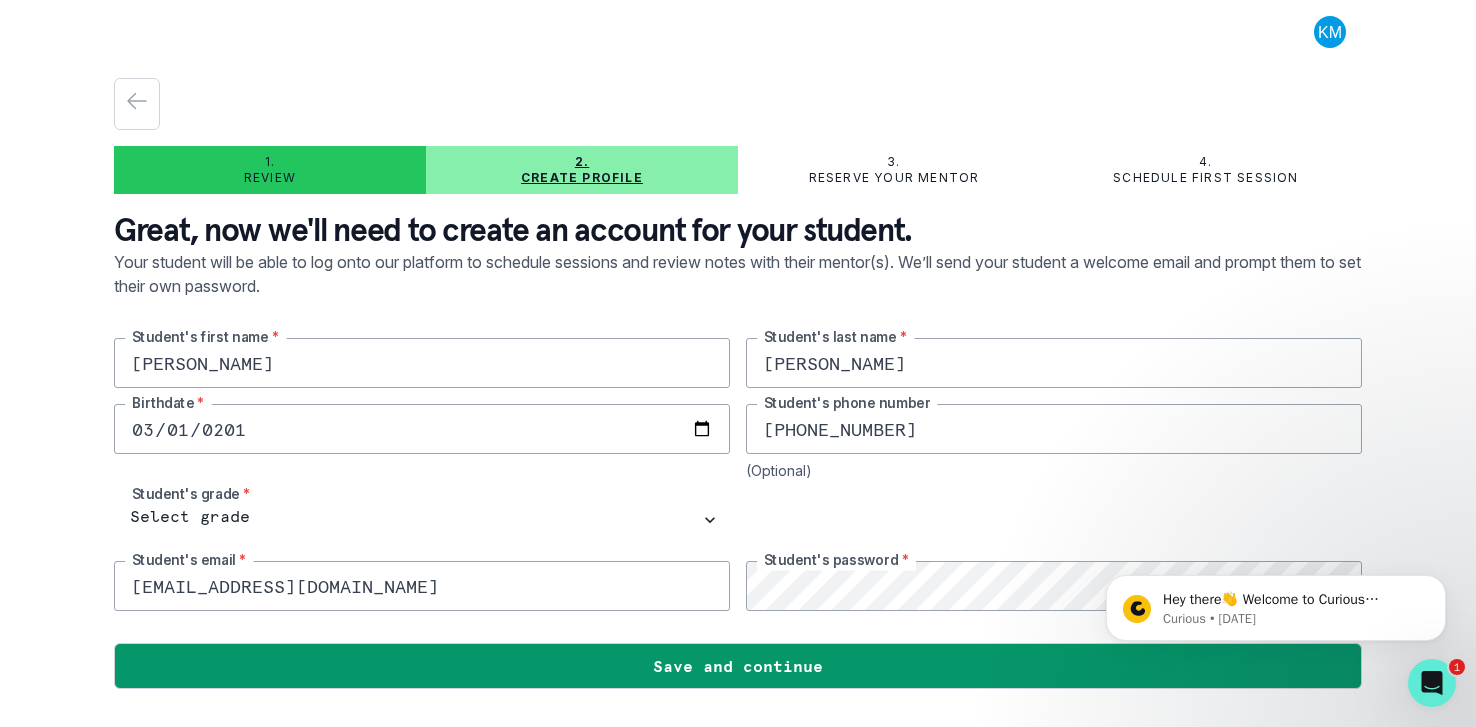 drag, startPoint x: 277, startPoint y: 586, endPoint x: 124, endPoint y: 566, distance: 154.30165 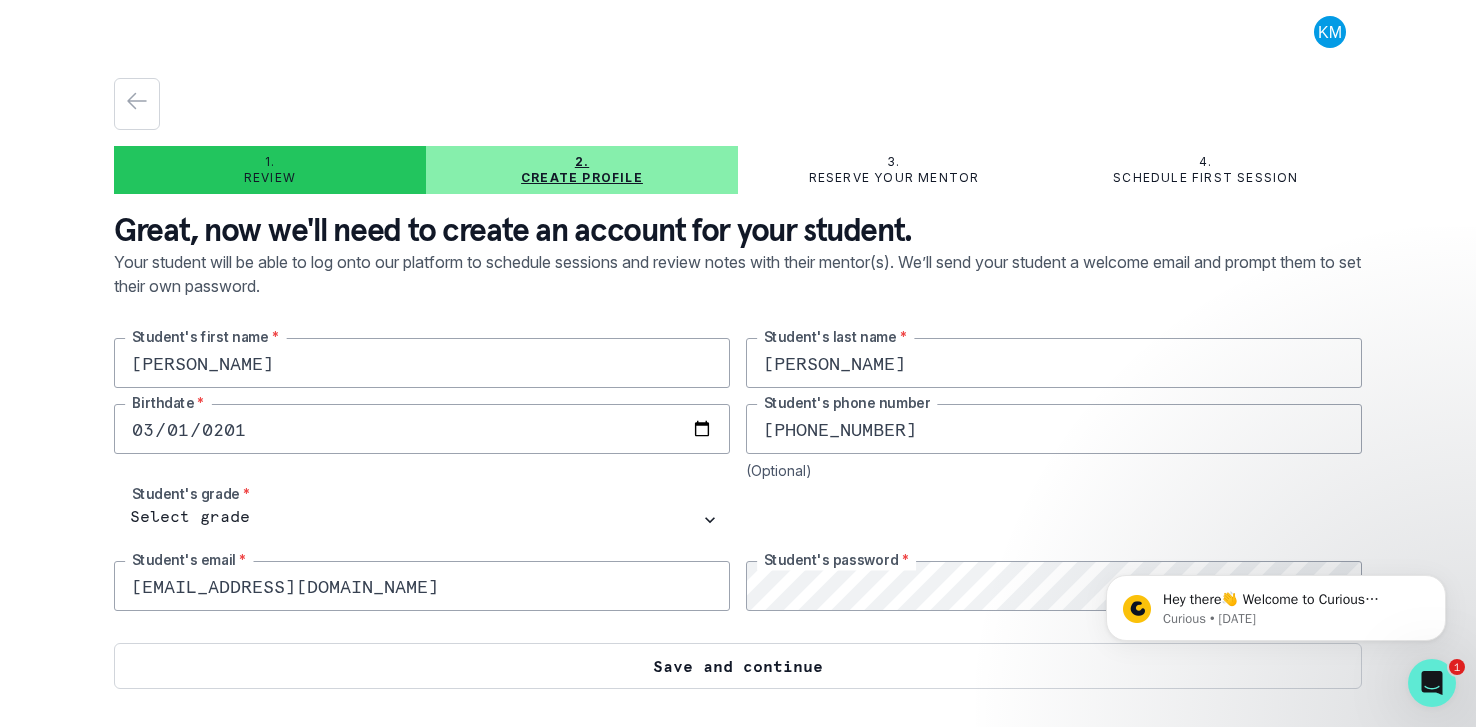 type on "[EMAIL_ADDRESS][DOMAIN_NAME]" 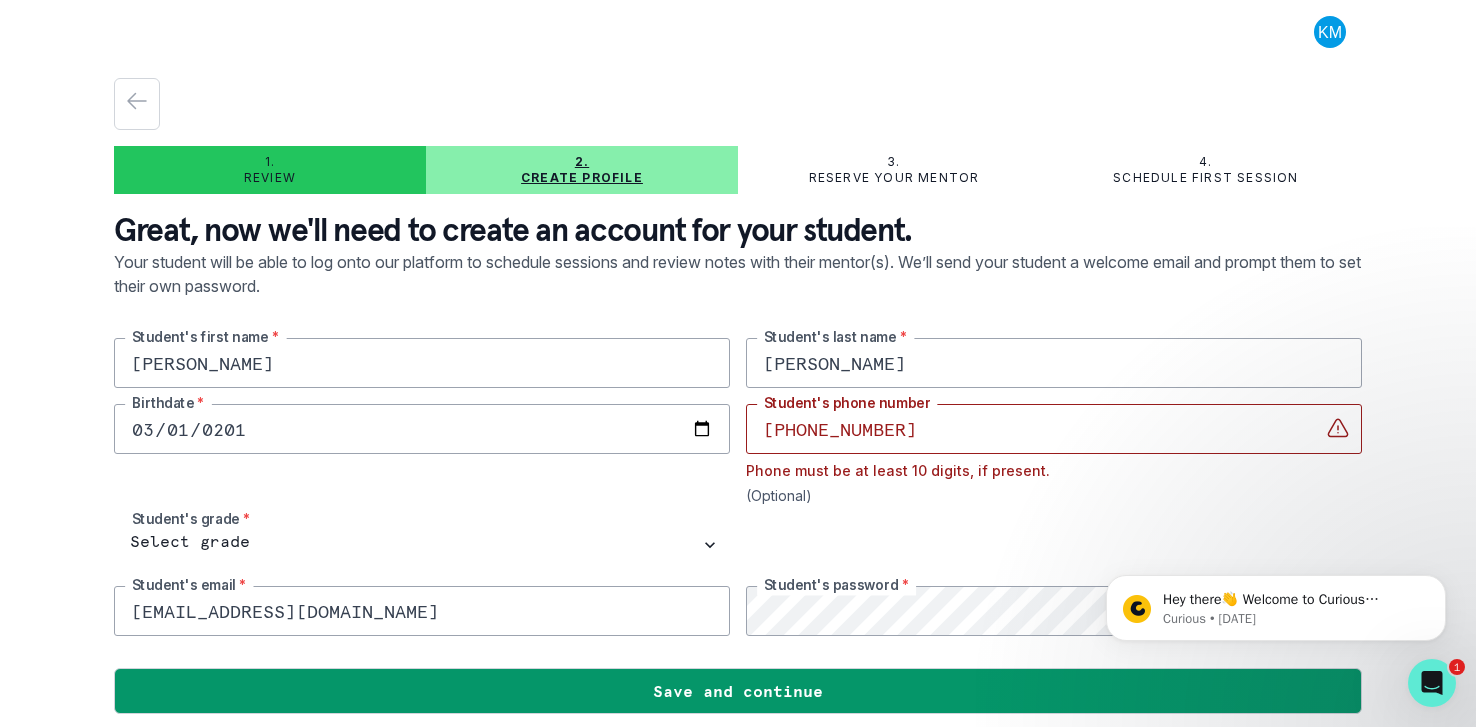 click on "Phone must be at least 10 digits, if present." at bounding box center [1054, 470] 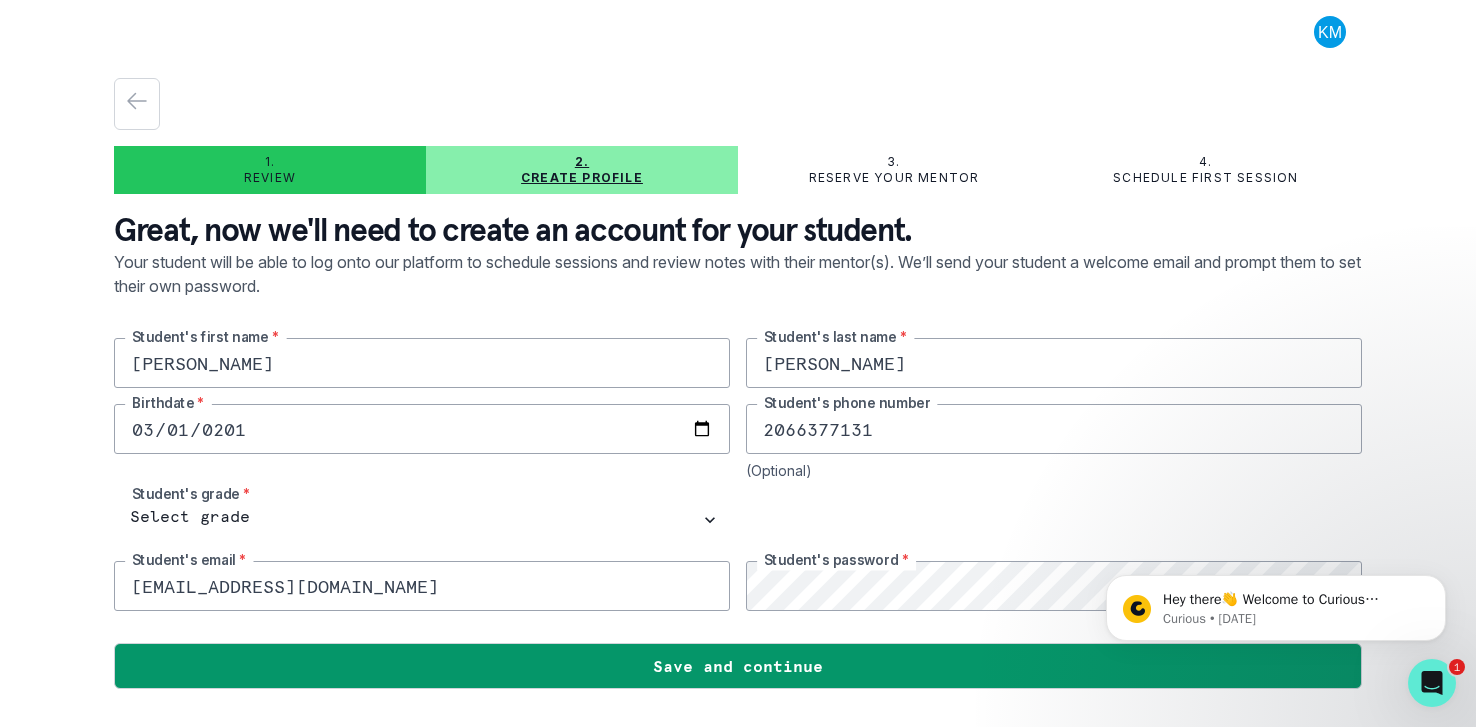 type on "2066377131" 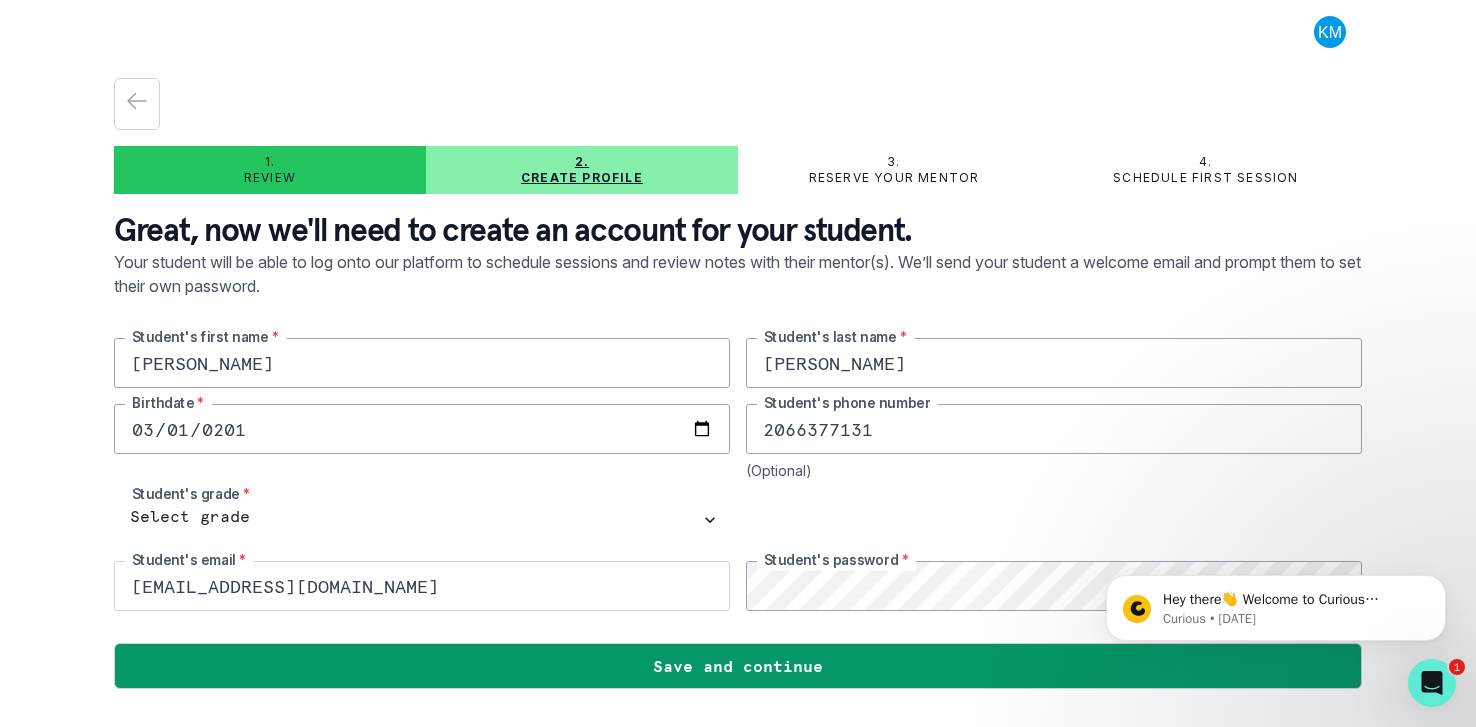 click on "[PERSON_NAME] Student's first name * [PERSON_NAME] Student's last name * [DEMOGRAPHIC_DATA] Birthdate * [PHONE_NUMBER] Student's phone number (Optional) Select grade 1st Grade 2nd Grade 3rd Grade 4th Grade 5th Grade 6th Grade 7th Grade 8th Grade 9th Grade 10th Grade 11th Grade 12th Grade Student's grade * [EMAIL_ADDRESS][DOMAIN_NAME] Student's email * Student's password *" at bounding box center [738, 474] 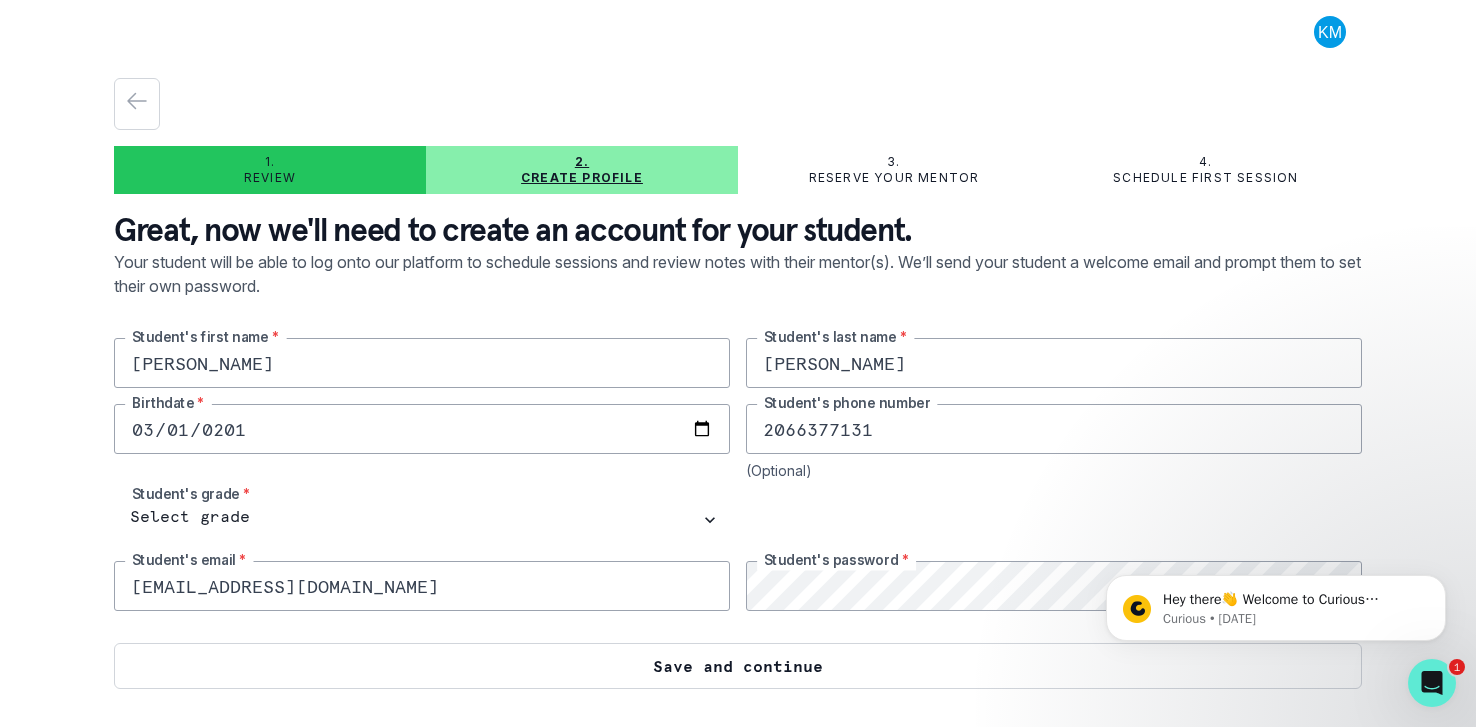 click on "Save and continue" at bounding box center [738, 666] 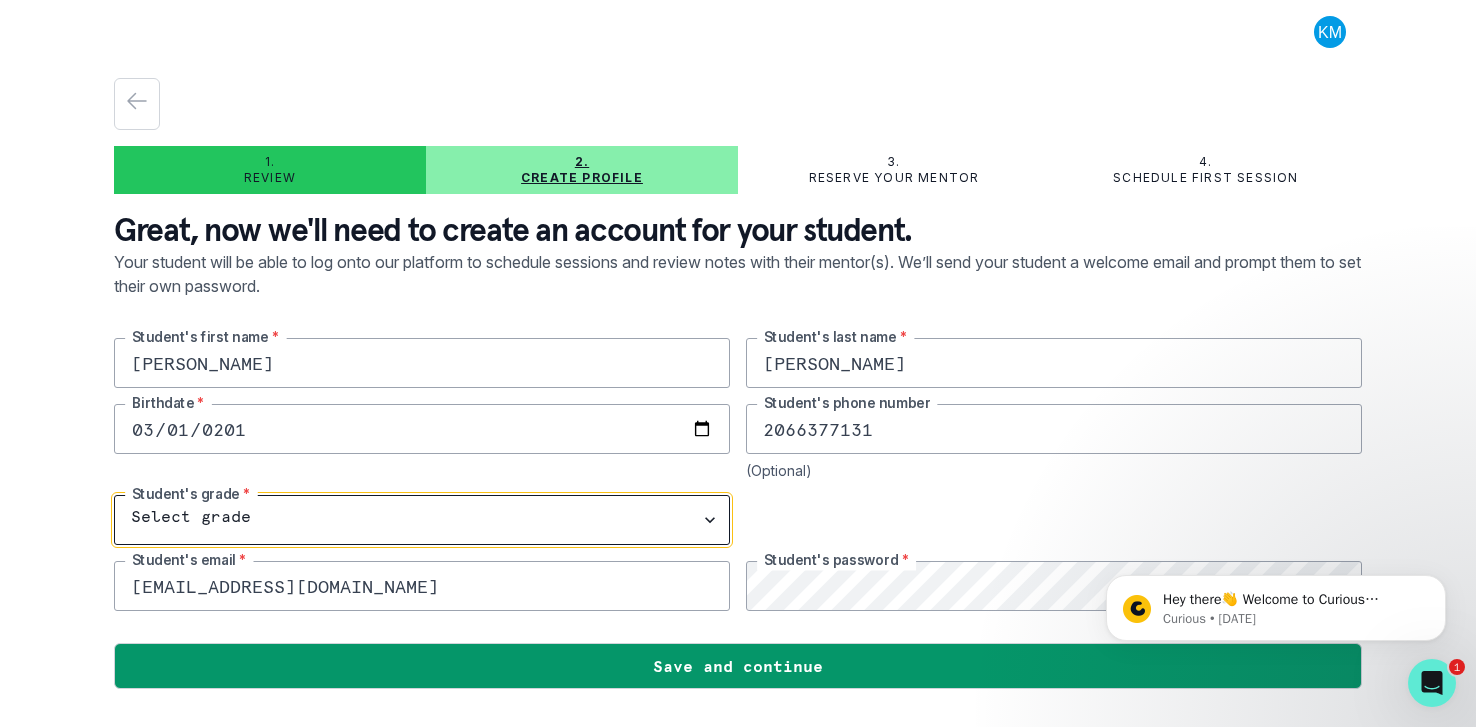 click on "Select grade 1st Grade 2nd Grade 3rd Grade 4th Grade 5th Grade 6th Grade 7th Grade 8th Grade 9th Grade 10th Grade 11th Grade 12th Grade" at bounding box center [422, 520] 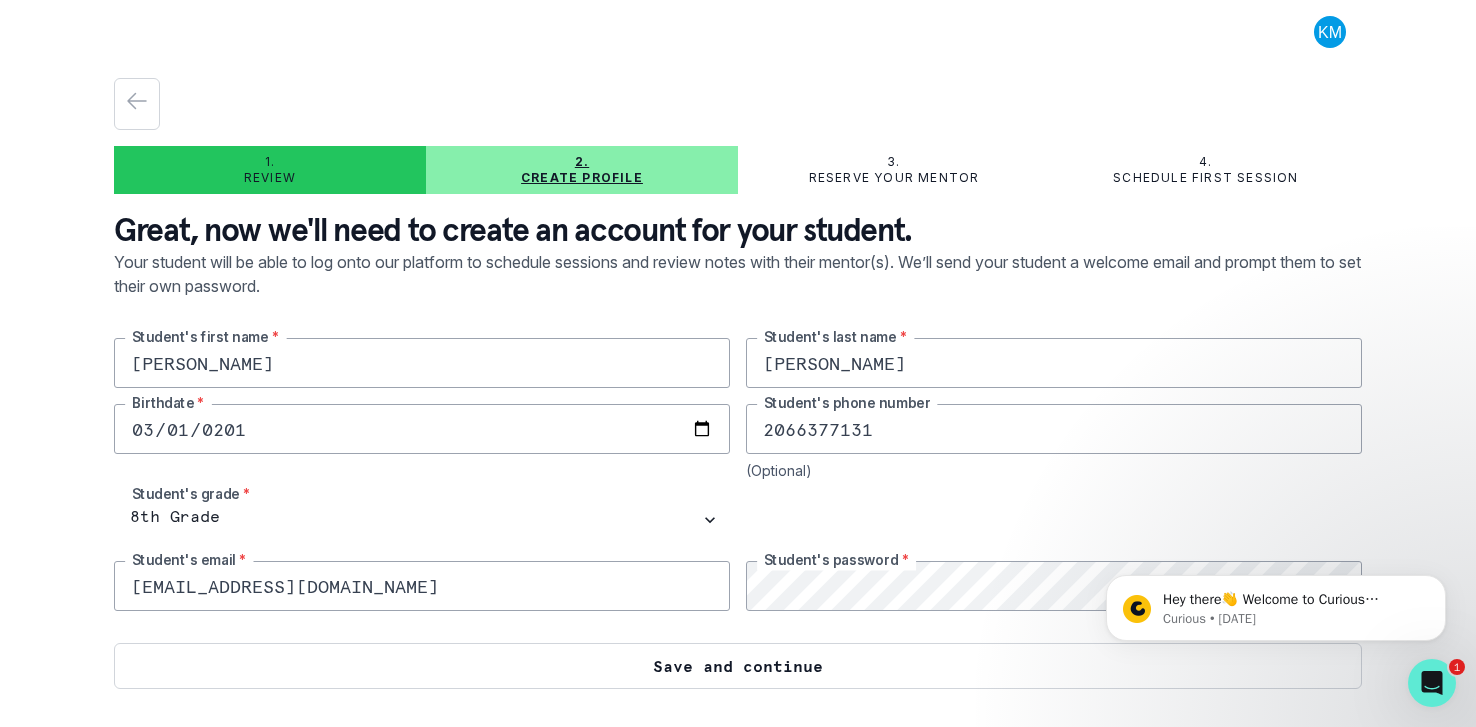 click on "Save and continue" at bounding box center (738, 666) 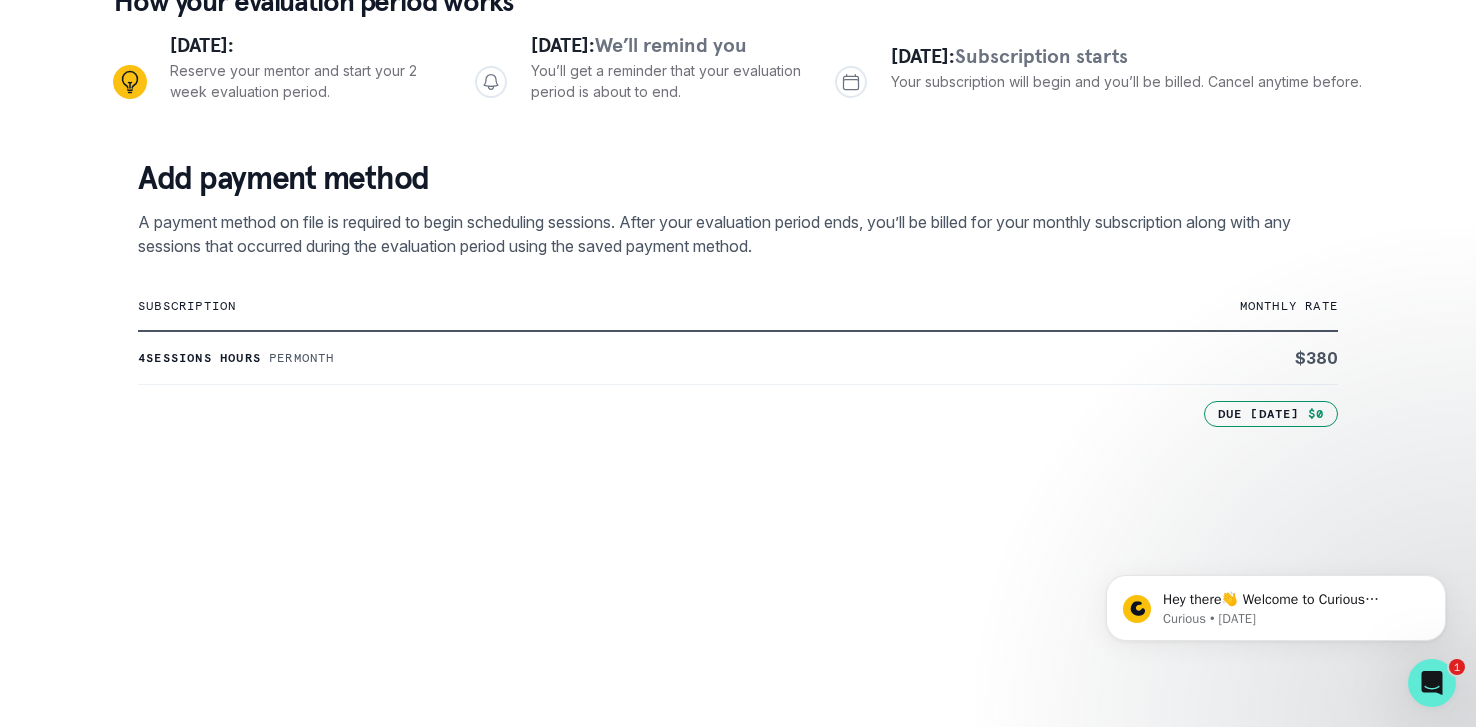 scroll, scrollTop: 229, scrollLeft: 0, axis: vertical 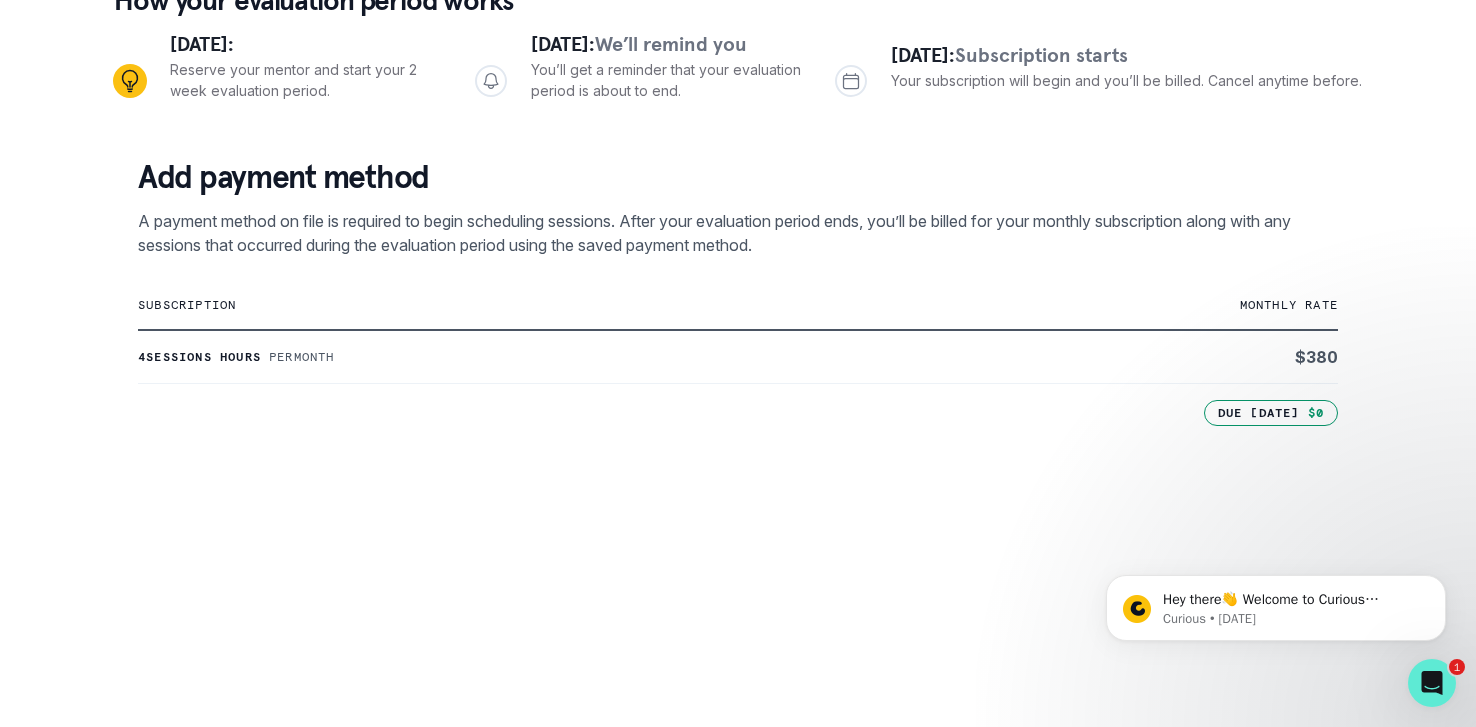 click on "subscription" at bounding box center (538, 305) 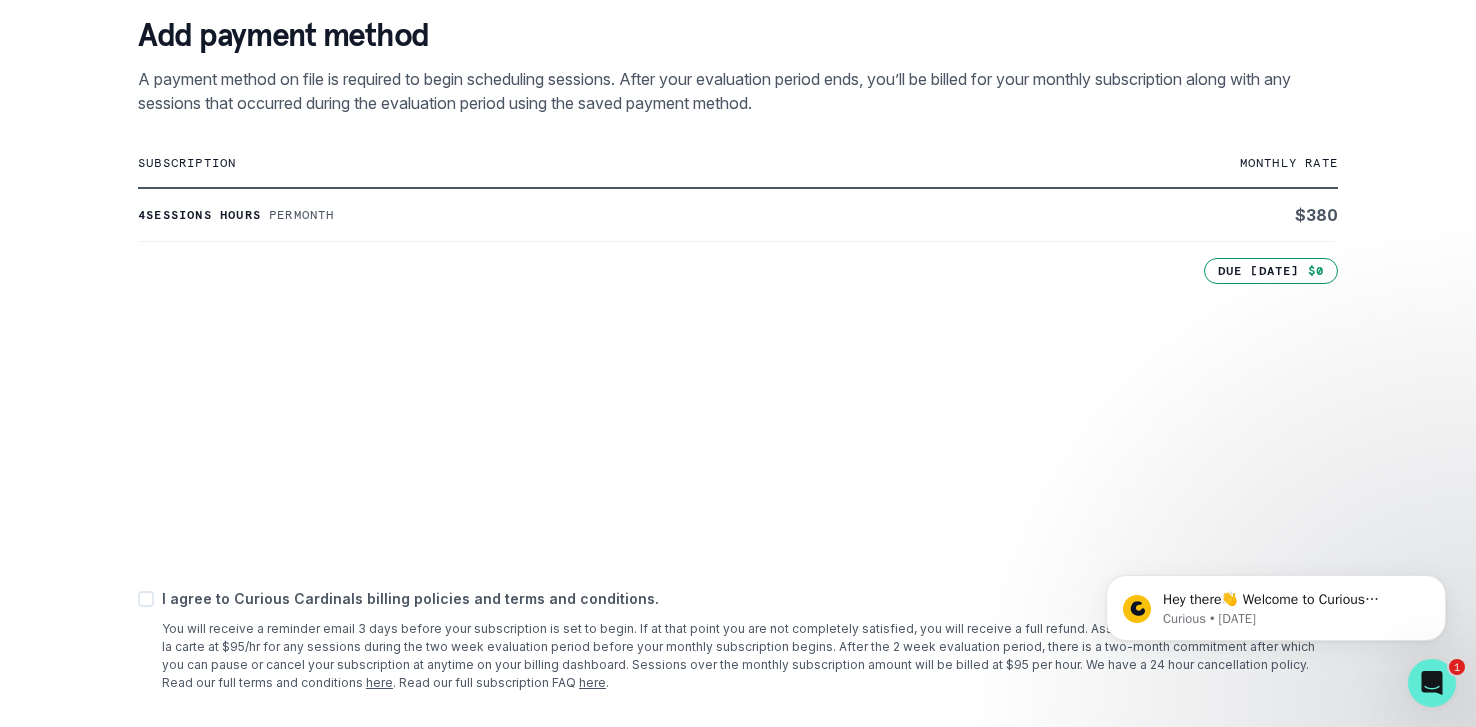 scroll, scrollTop: 463, scrollLeft: 0, axis: vertical 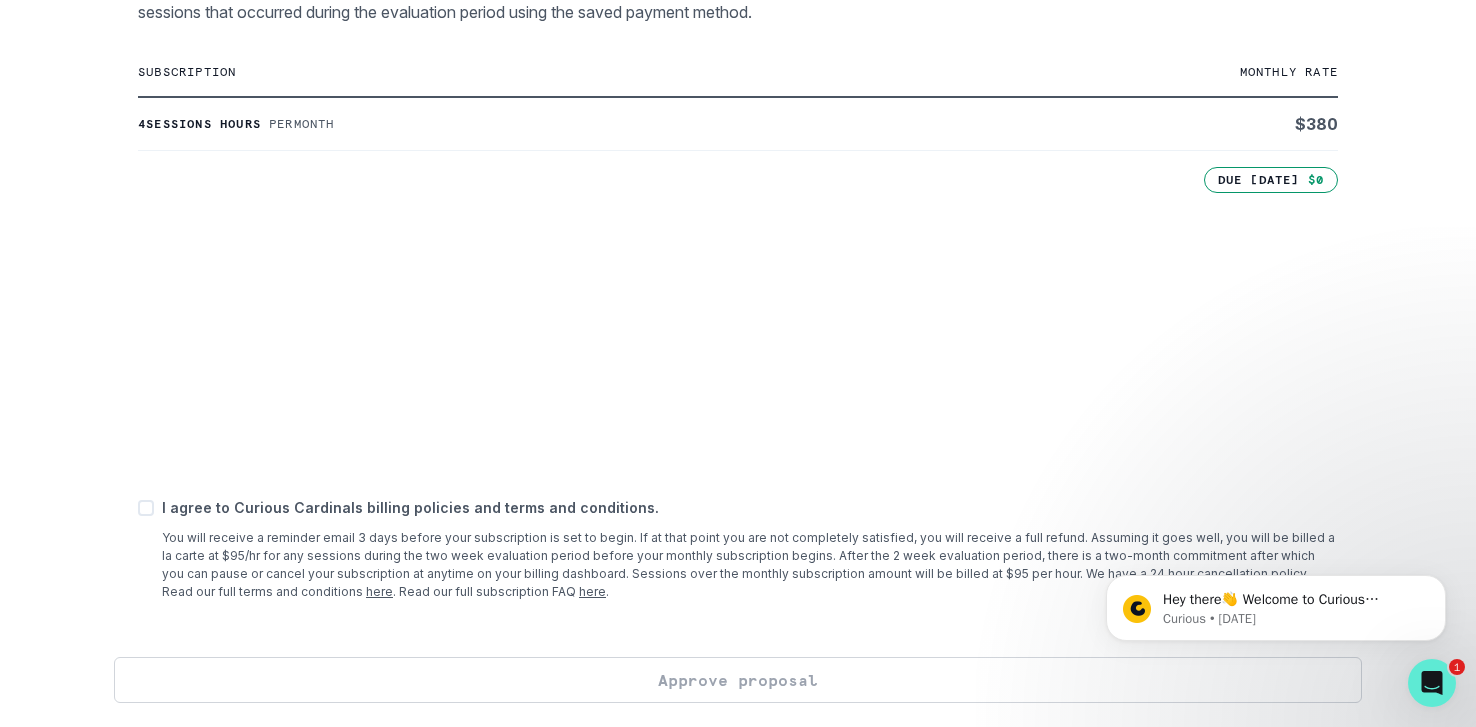 click at bounding box center (146, 508) 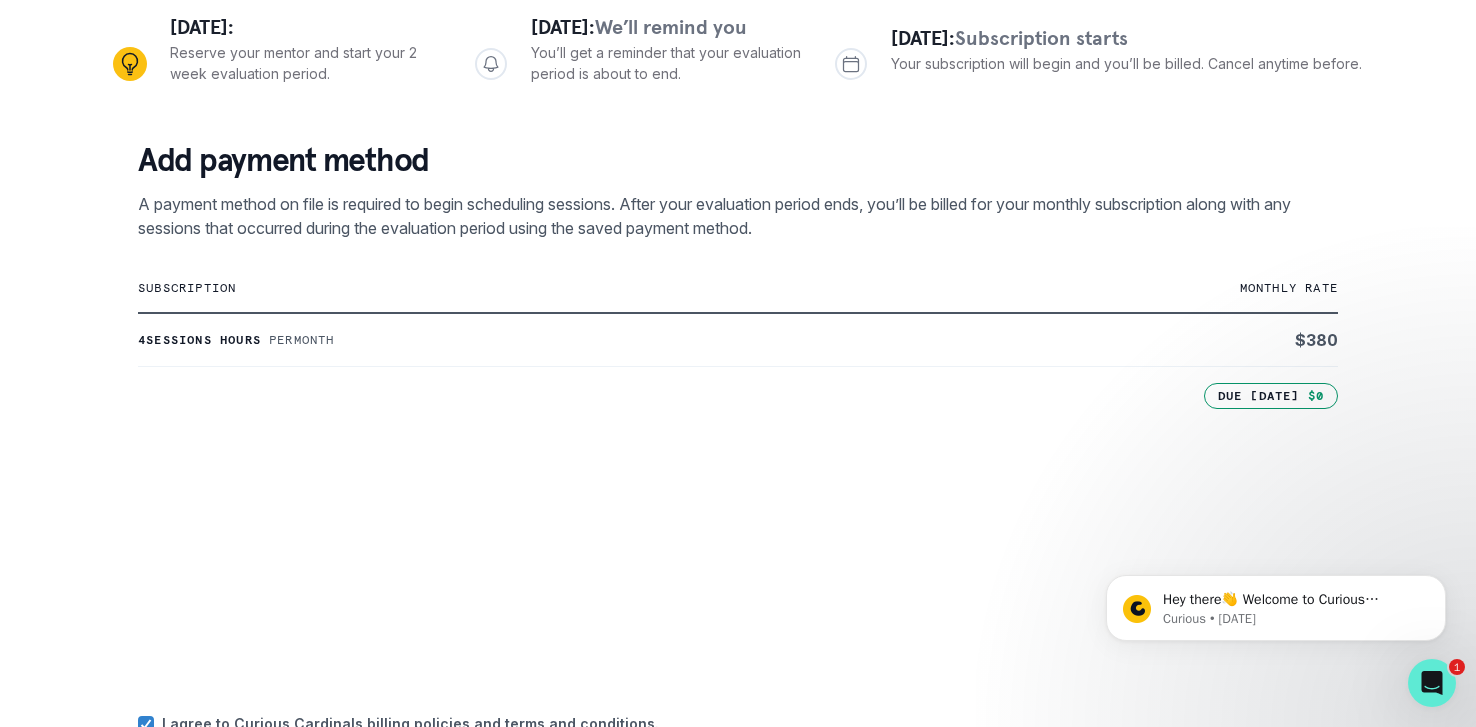 scroll, scrollTop: 463, scrollLeft: 0, axis: vertical 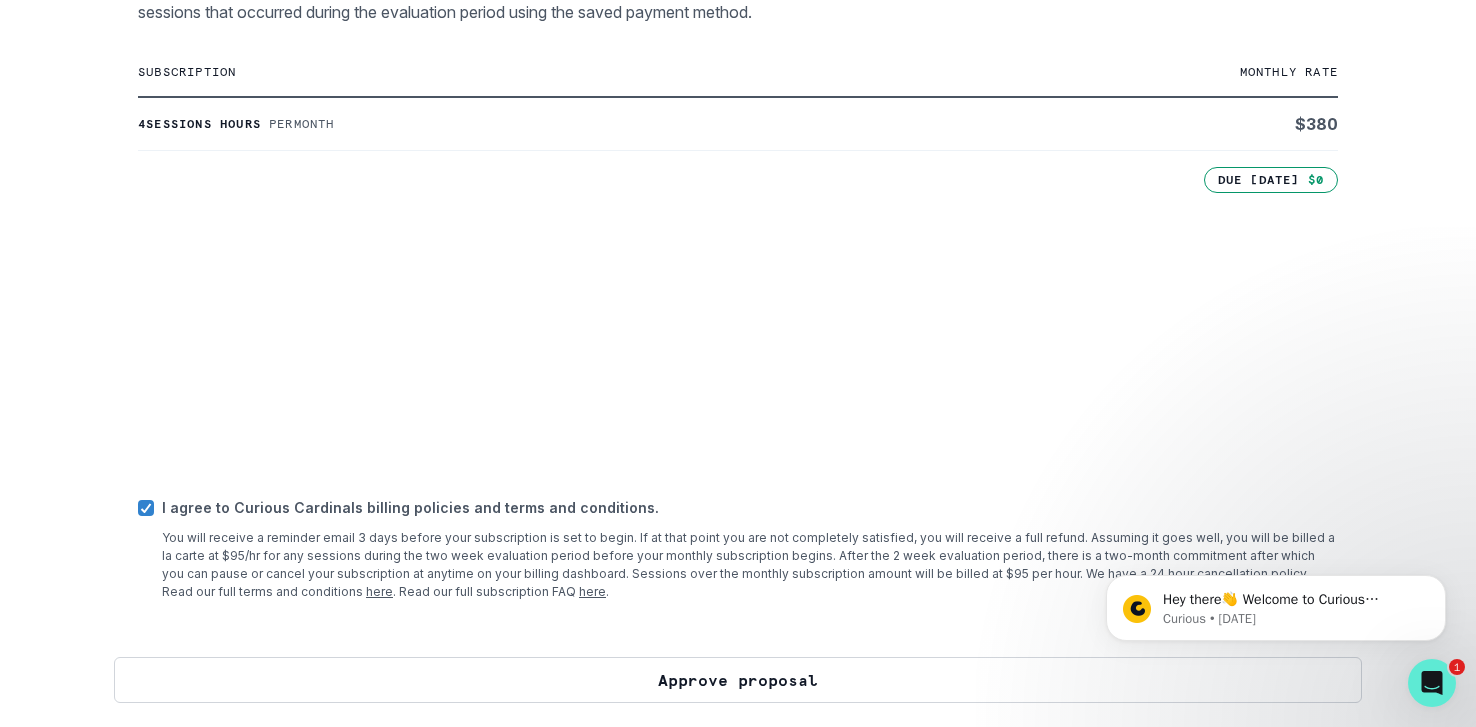 click on "Approve proposal" at bounding box center [738, 680] 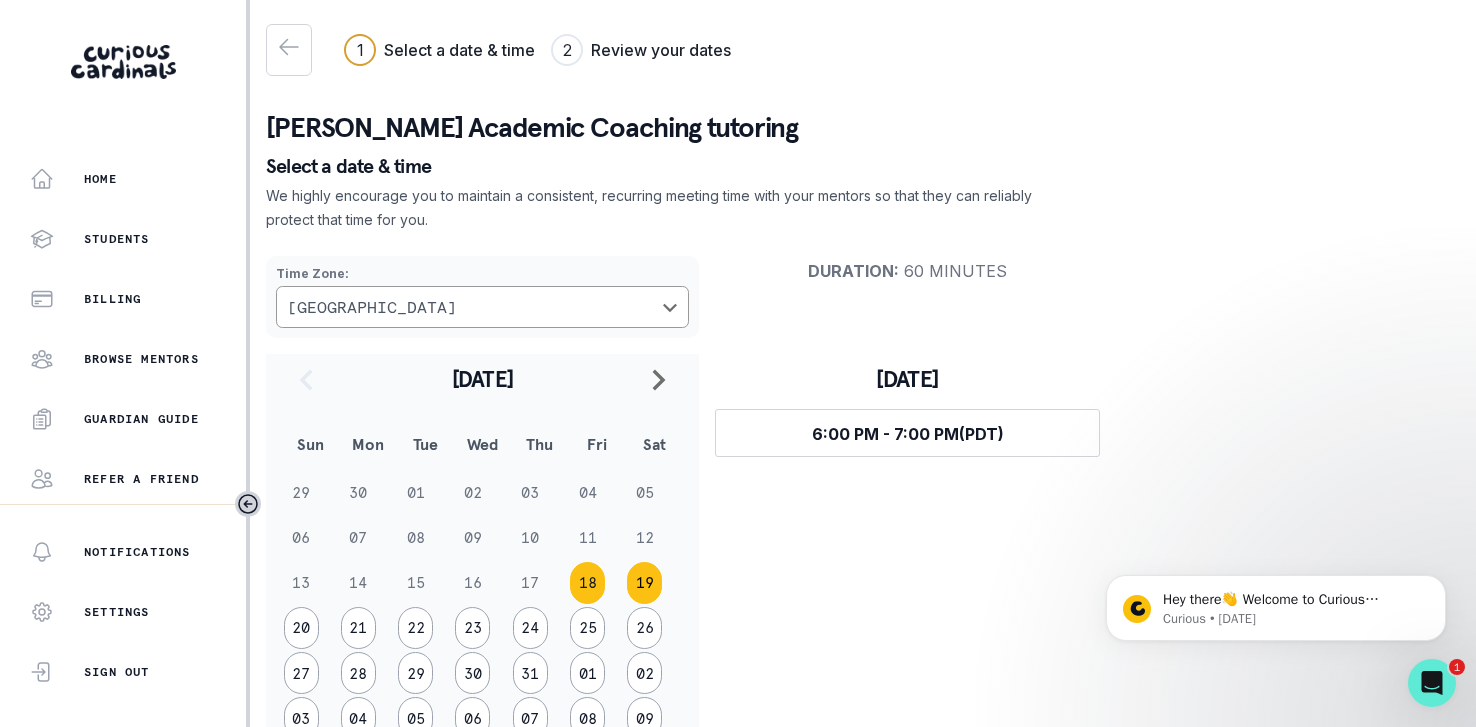 click on "19" at bounding box center [644, 583] 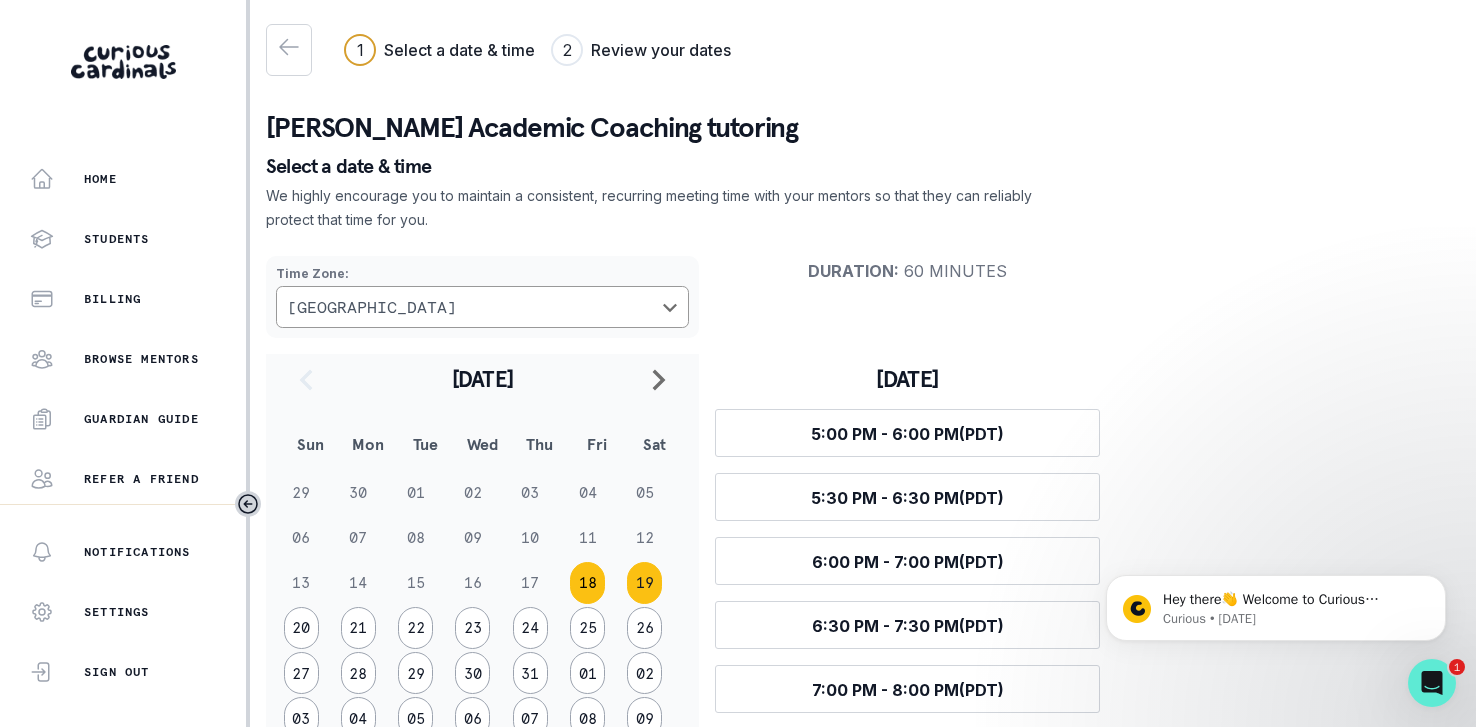 click on "18" at bounding box center [587, 583] 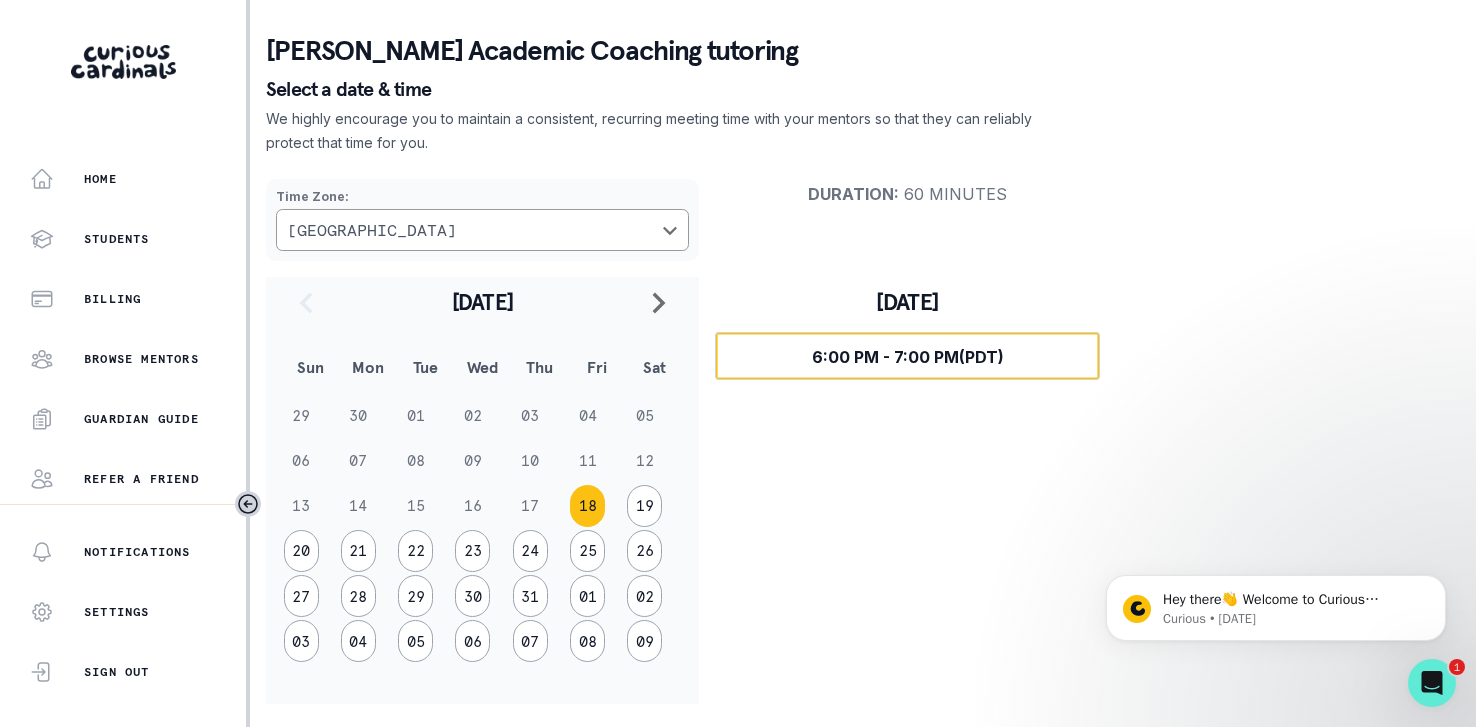 scroll, scrollTop: 79, scrollLeft: 0, axis: vertical 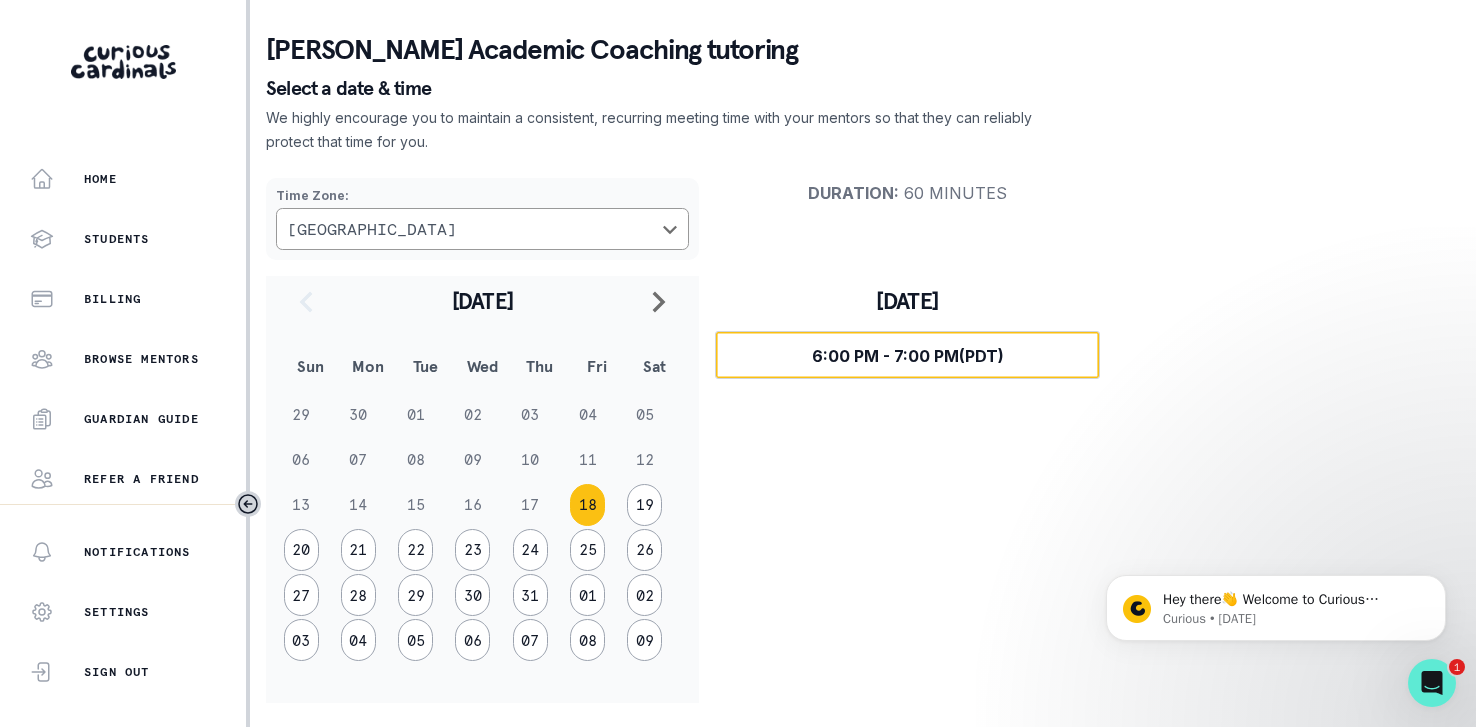 click on "6:00 PM - 7:00 PM  (PDT)" at bounding box center [908, 356] 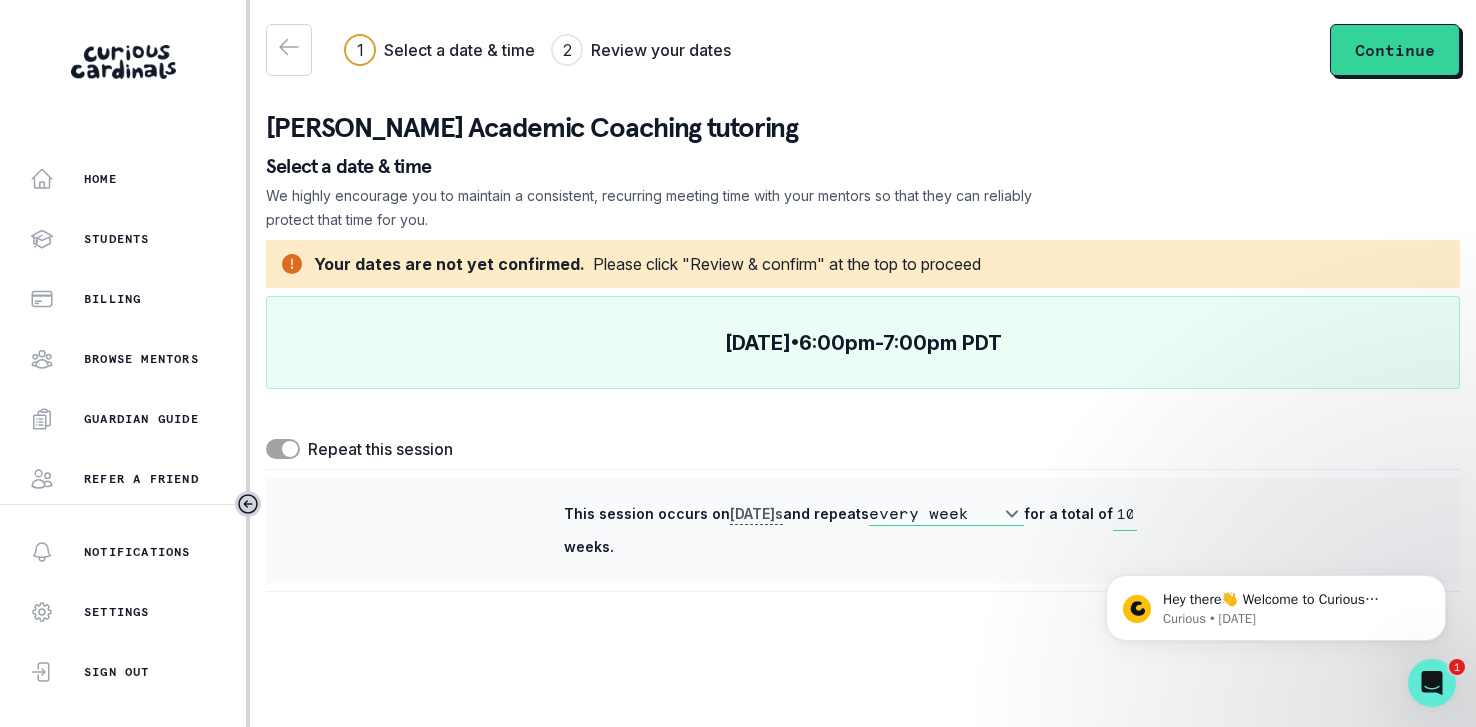 scroll, scrollTop: 0, scrollLeft: 0, axis: both 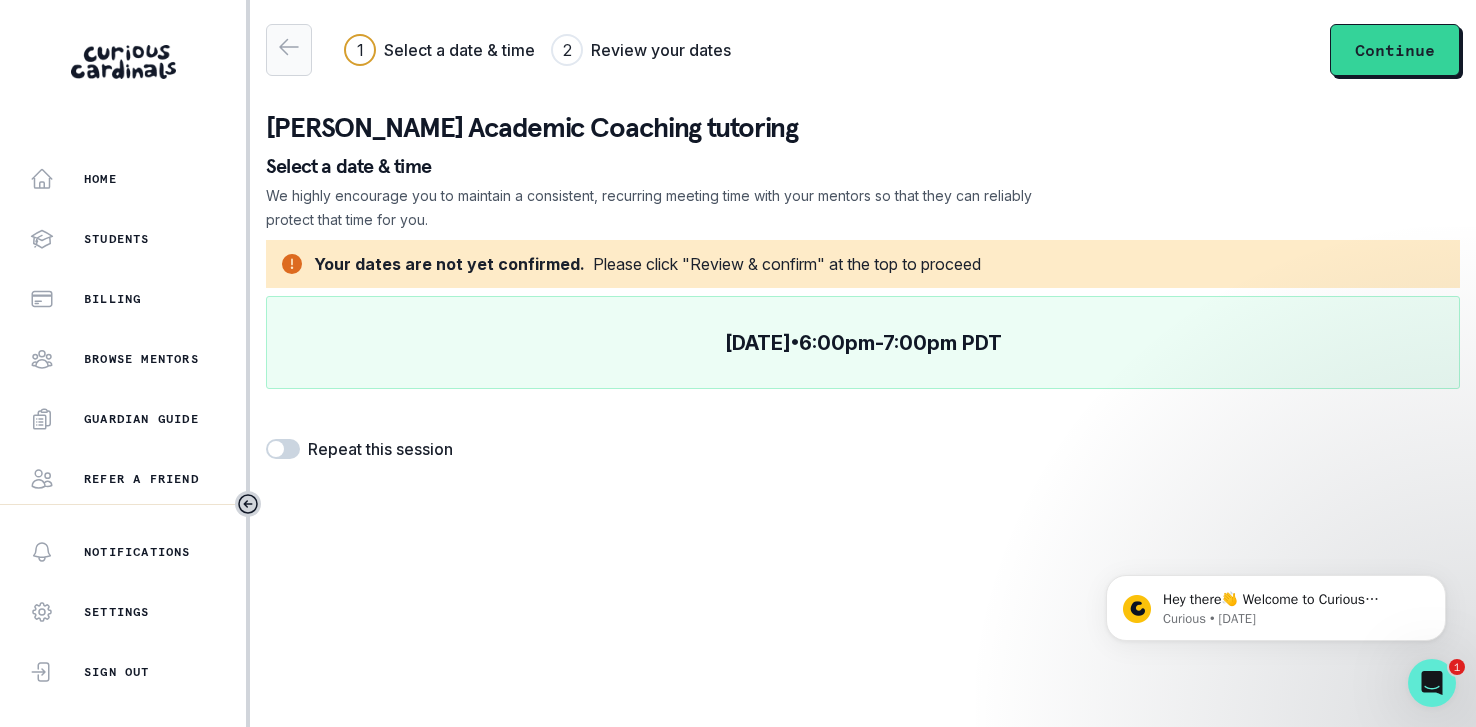 click 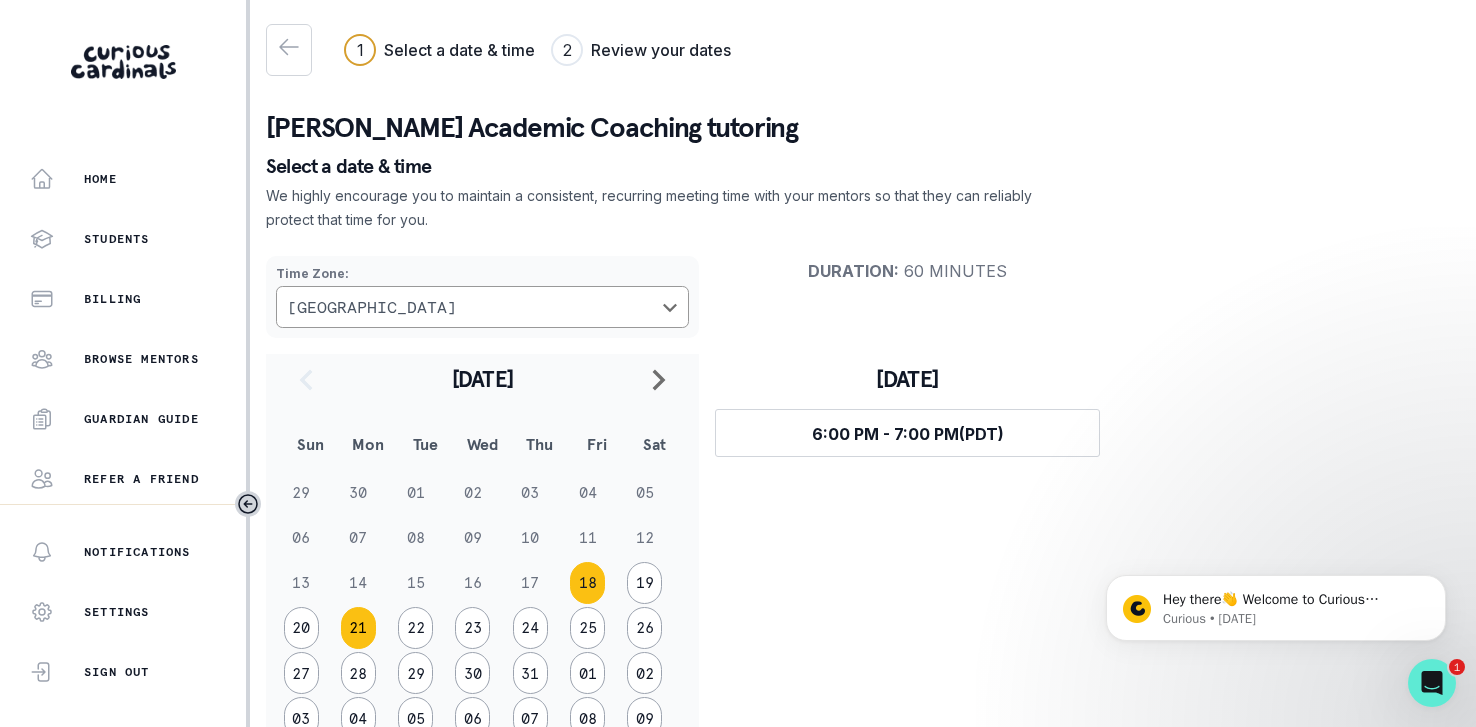 click on "21" at bounding box center [358, 628] 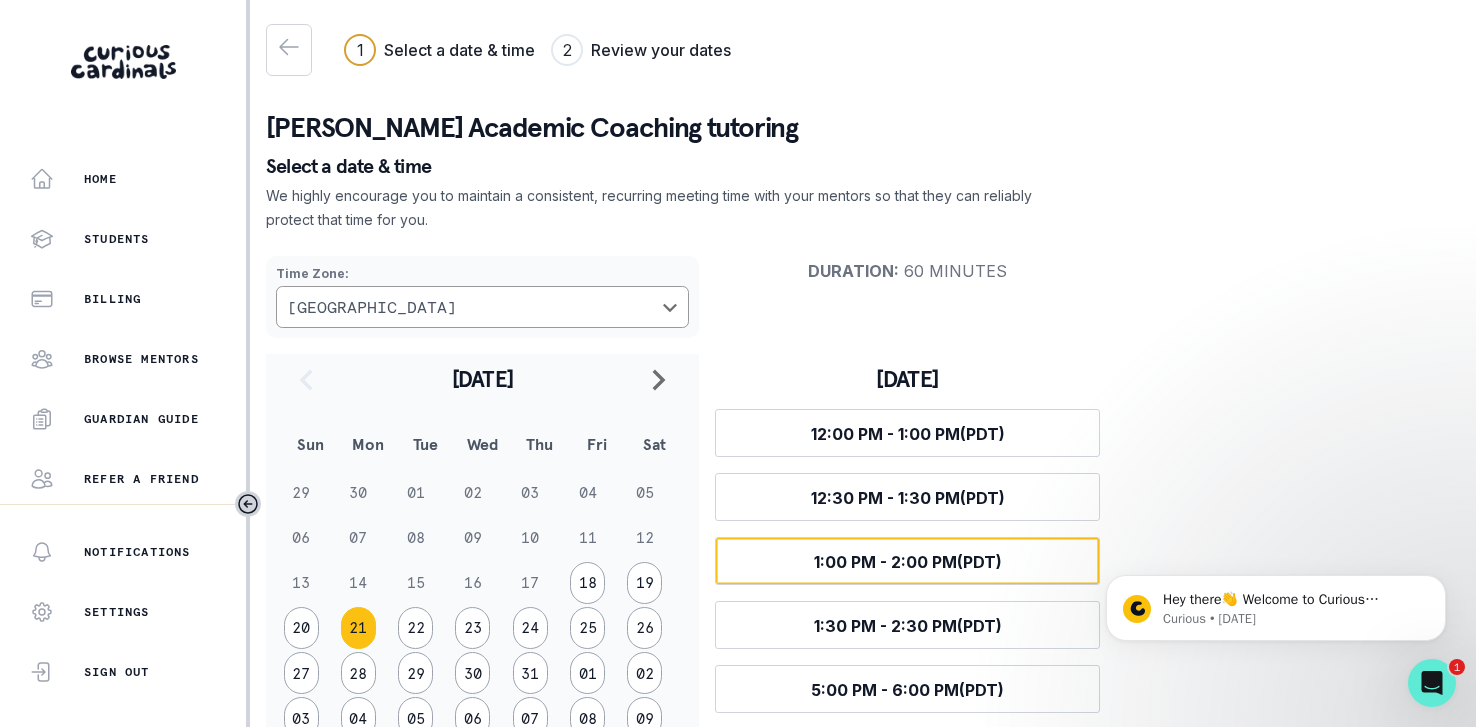 click on "1:00 PM - 2:00 PM  (PDT)" at bounding box center [908, 562] 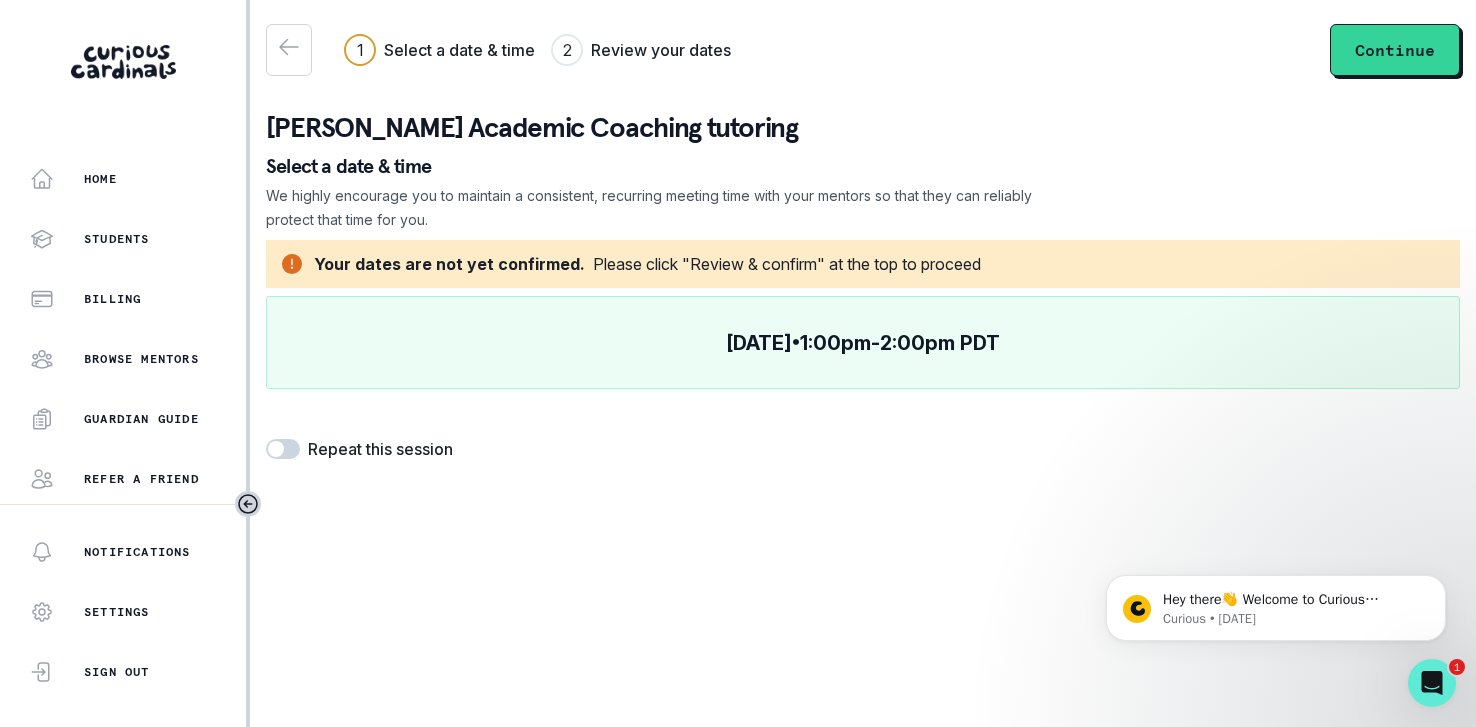 click at bounding box center [276, 449] 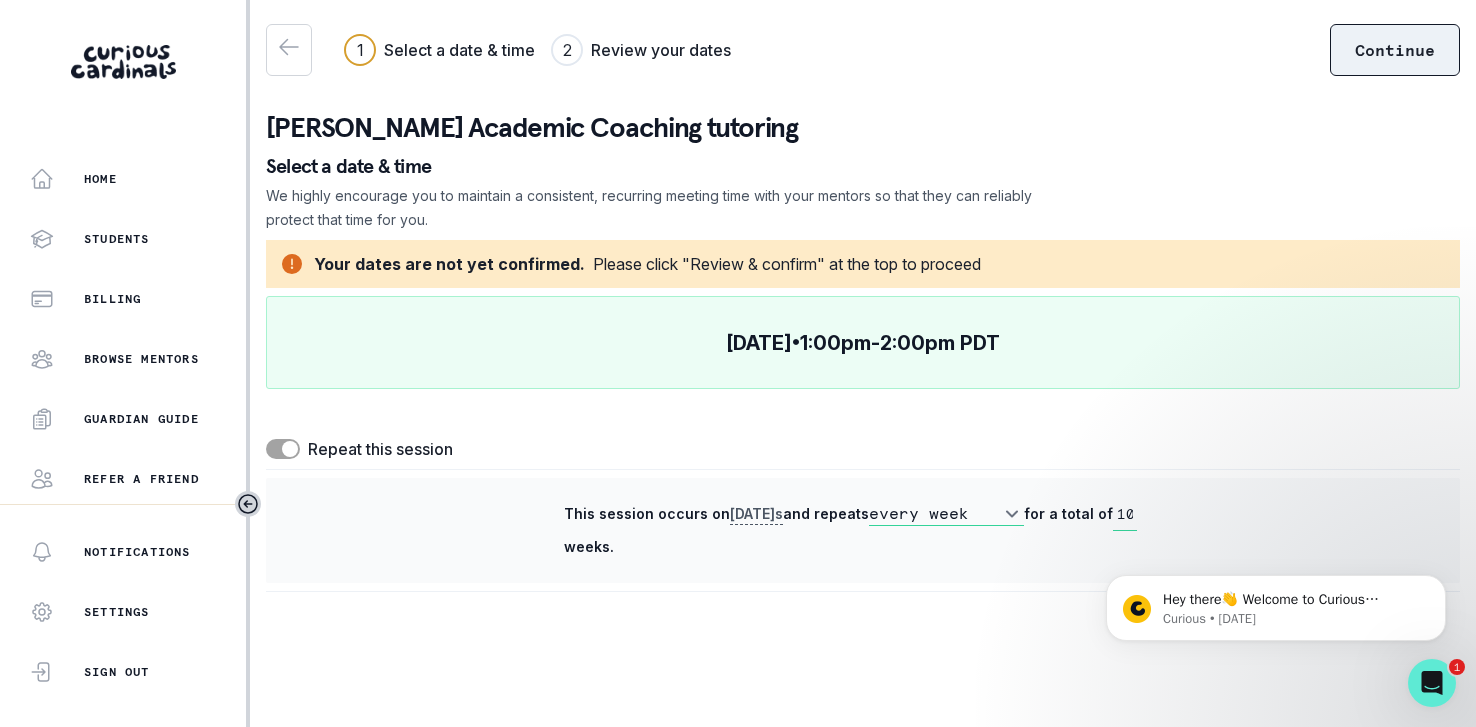 click on "Continue" at bounding box center [1395, 50] 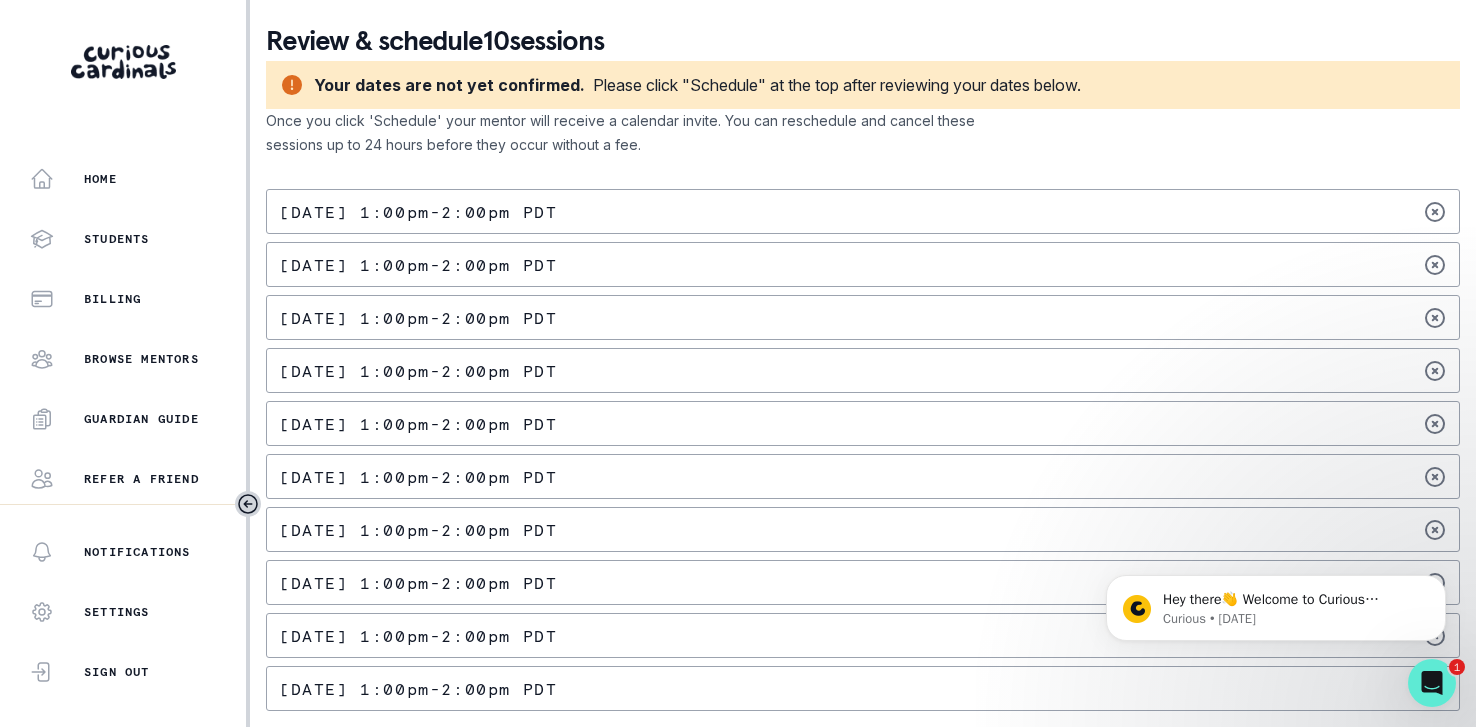 scroll, scrollTop: 95, scrollLeft: 0, axis: vertical 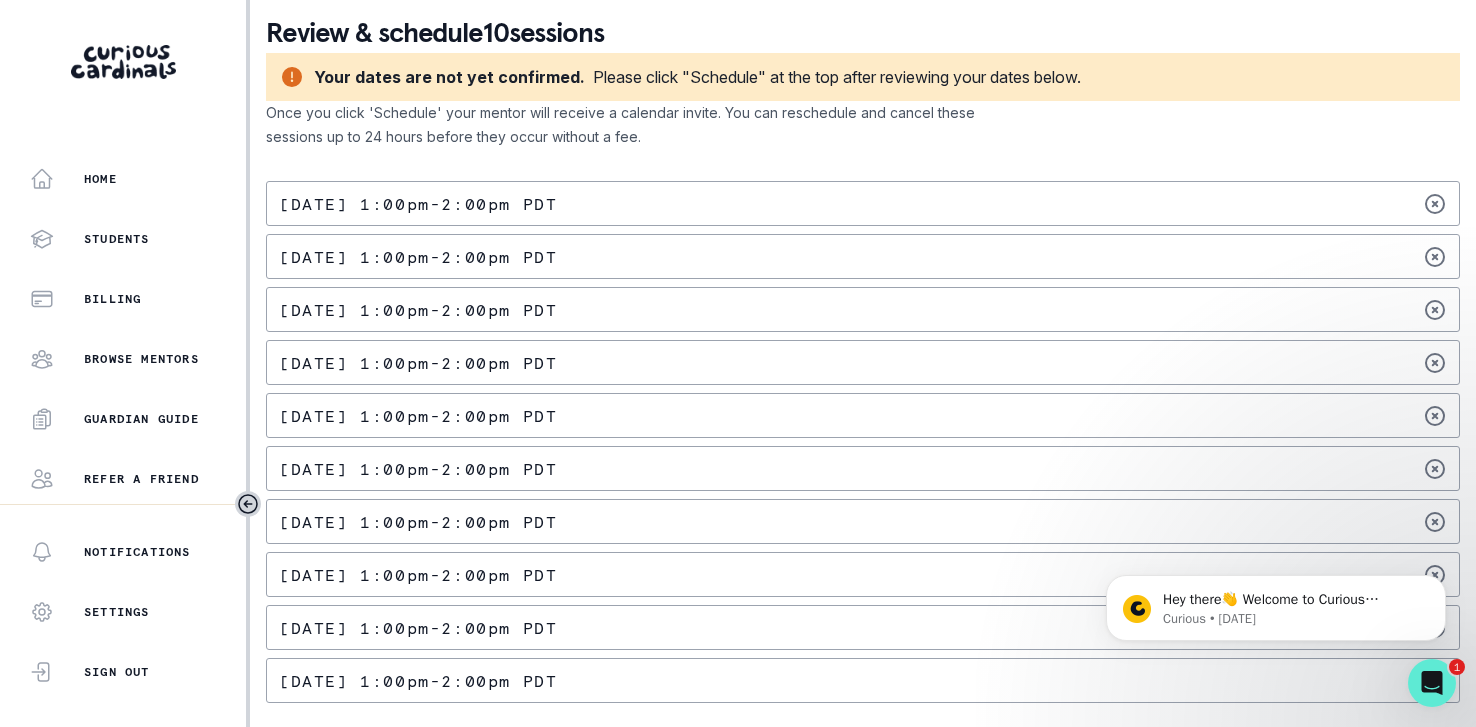 click on "[DATE]   1:00pm - 2:00pm PDT" at bounding box center (863, 309) 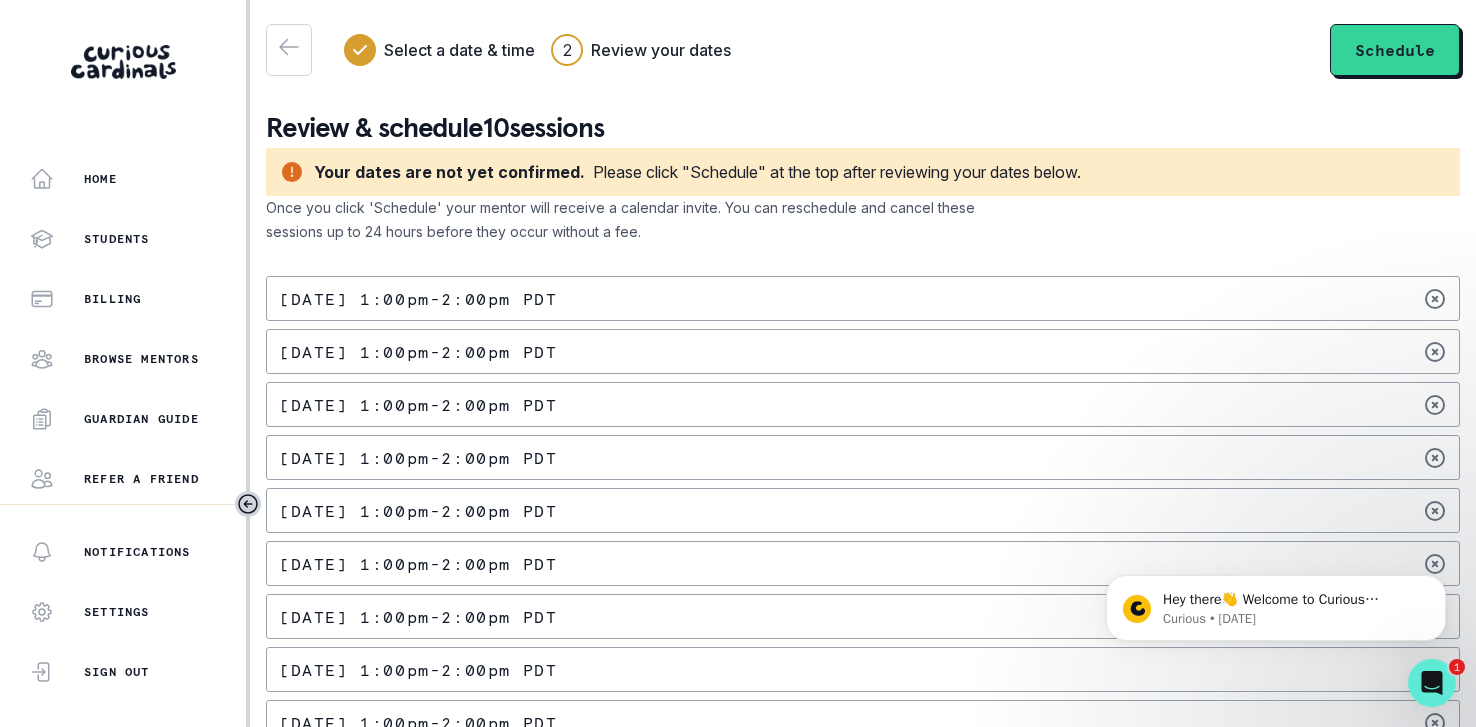 scroll, scrollTop: 95, scrollLeft: 0, axis: vertical 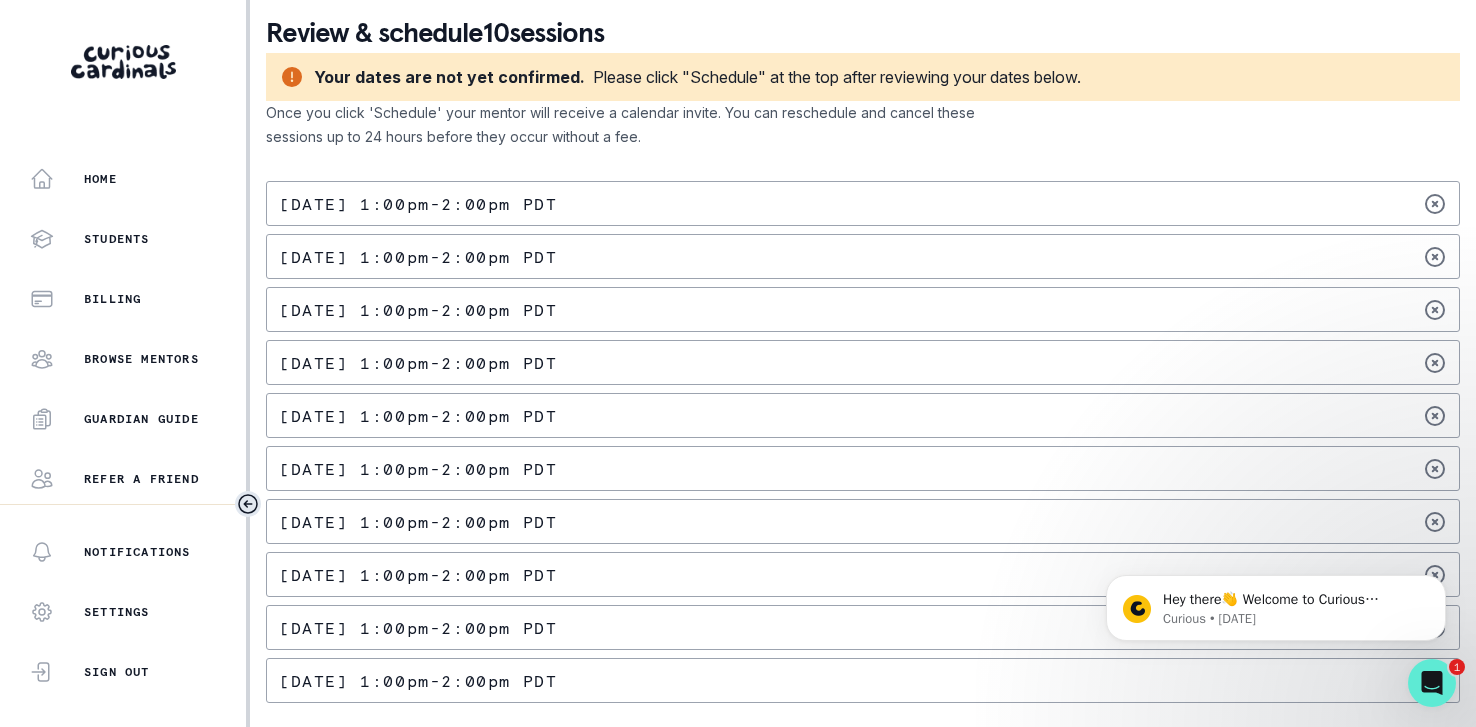 click 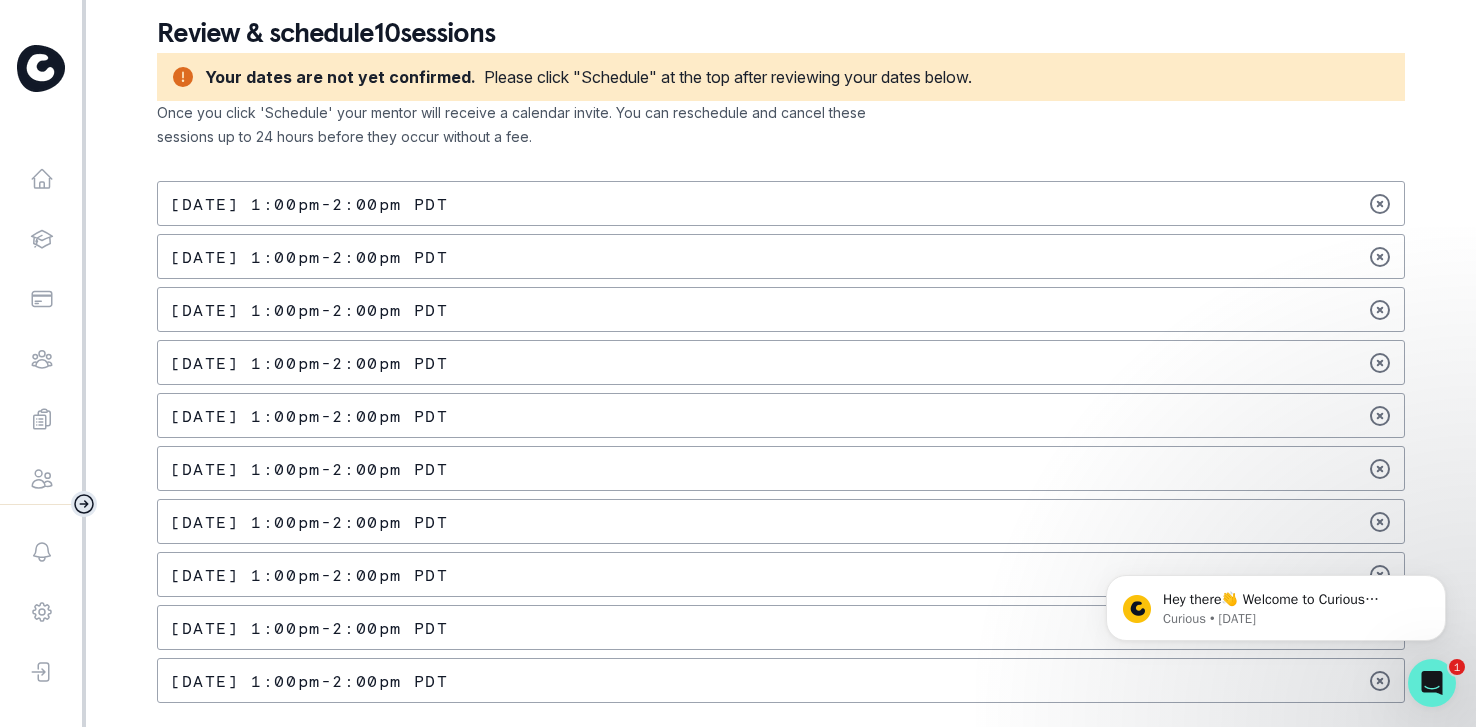 scroll, scrollTop: 0, scrollLeft: 0, axis: both 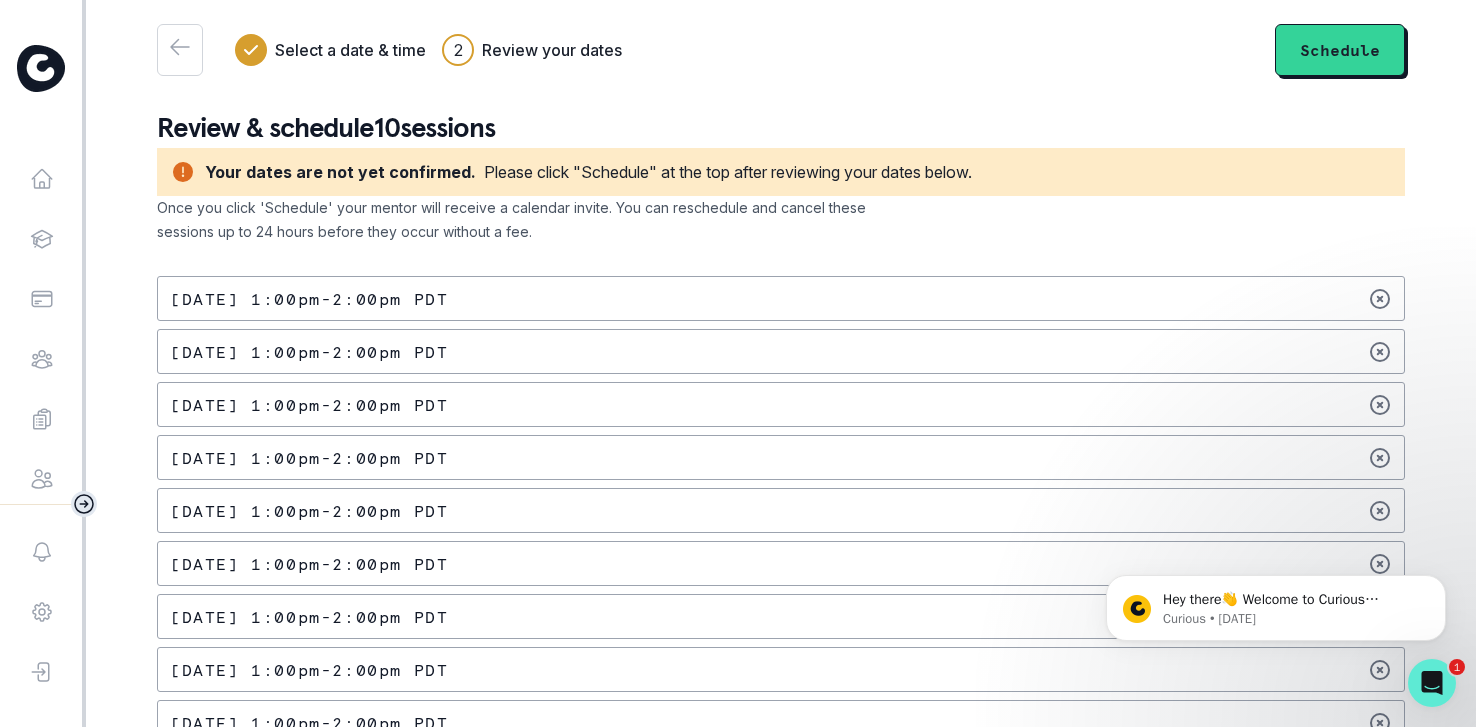 click on "Review & schedule  10  sessions Your dates are not yet confirmed. Please click "Schedule" at the top after reviewing your dates below. Once you click 'Schedule' your mentor will receive a calendar invite.
You can reschedule and cancel these sessions up to 24 hours before they
occur without a fee. [DATE]   1:00pm - 2:00pm PDT [DATE]   1:00pm - 2:00pm PDT [DATE]   1:00pm - 2:00pm PDT [DATE]   1:00pm - 2:00pm PDT [DATE]   1:00pm - 2:00pm PDT [DATE]   1:00pm - 2:00pm PDT [DATE]   1:00pm - 2:00pm PDT [DATE]   1:00pm - 2:00pm PDT [DATE]   1:00pm - 2:00pm PDT [DATE]   1:00pm - 2:00pm PDT" at bounding box center [781, 441] 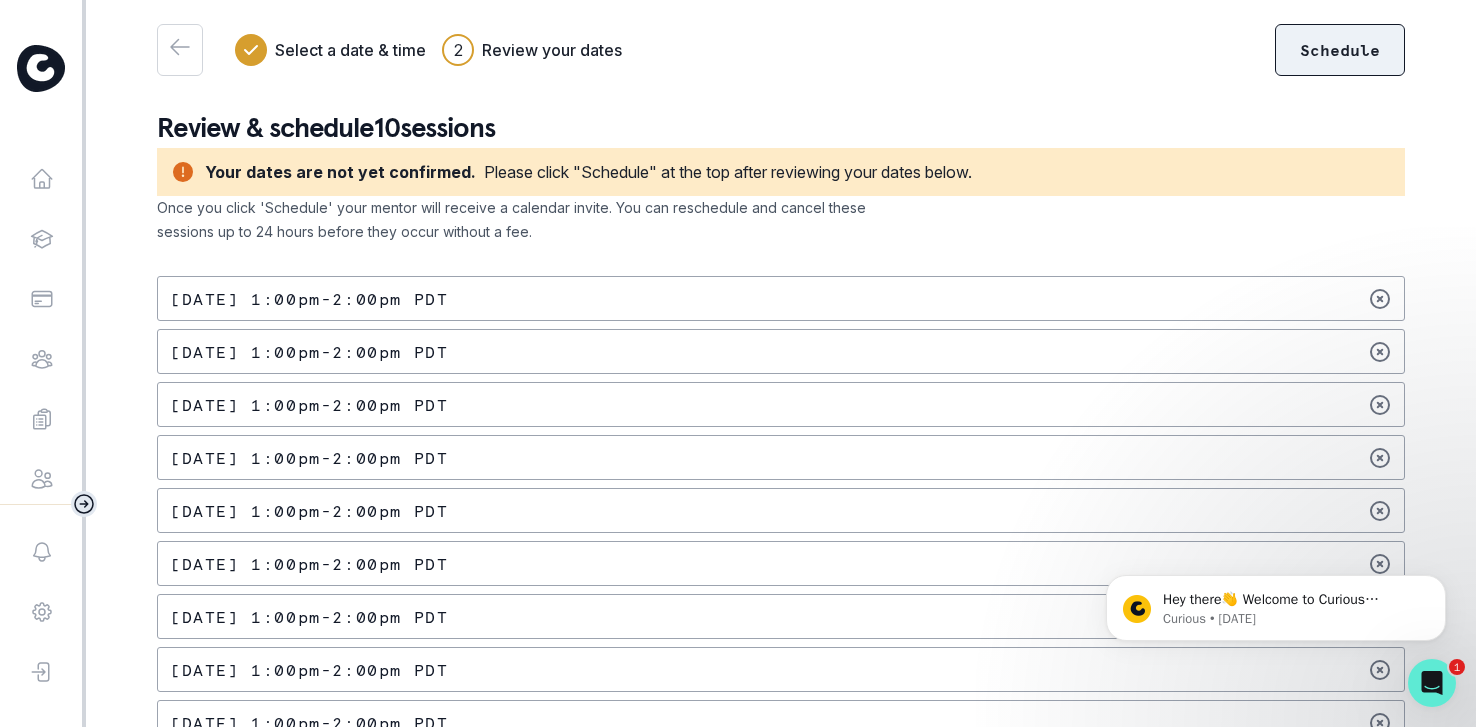 click on "Schedule" at bounding box center [1340, 50] 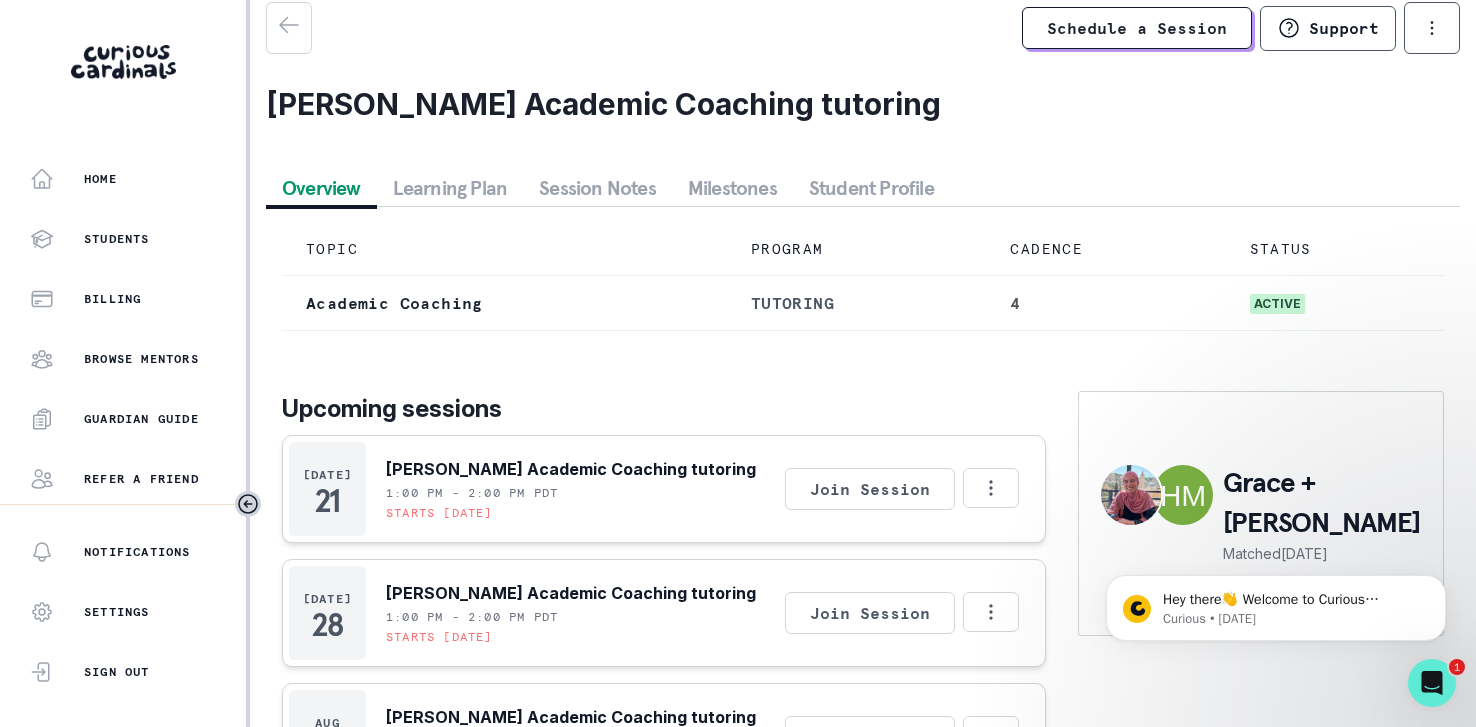 scroll, scrollTop: 0, scrollLeft: 0, axis: both 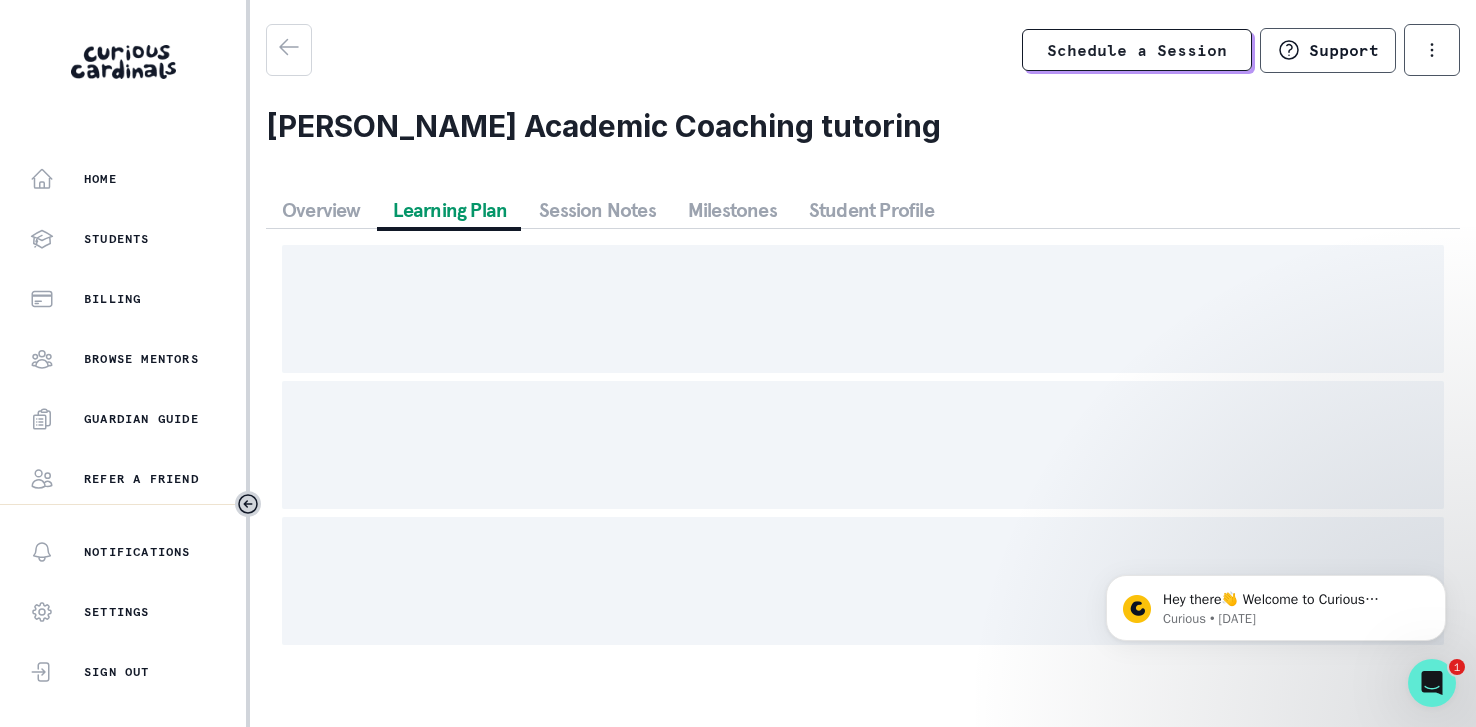 click on "Learning Plan" at bounding box center [450, 210] 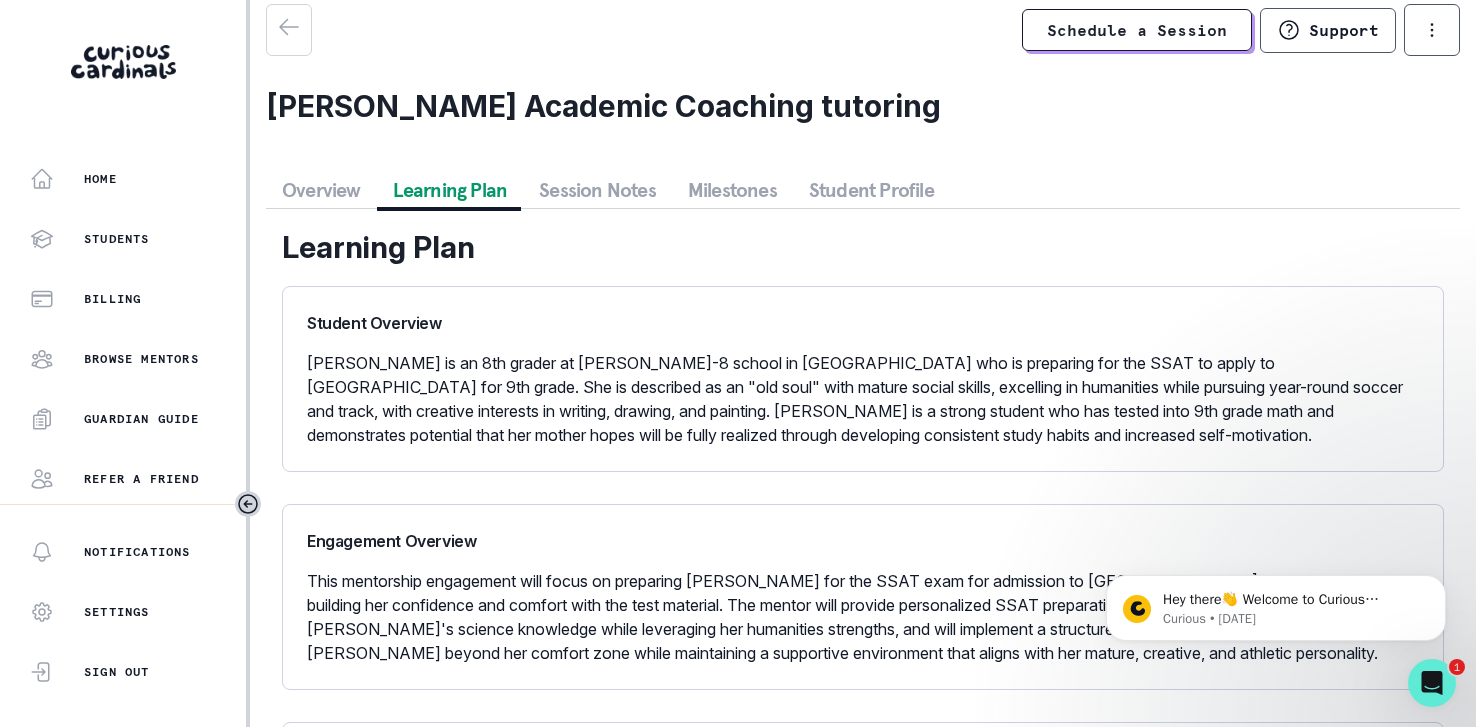scroll, scrollTop: 0, scrollLeft: 0, axis: both 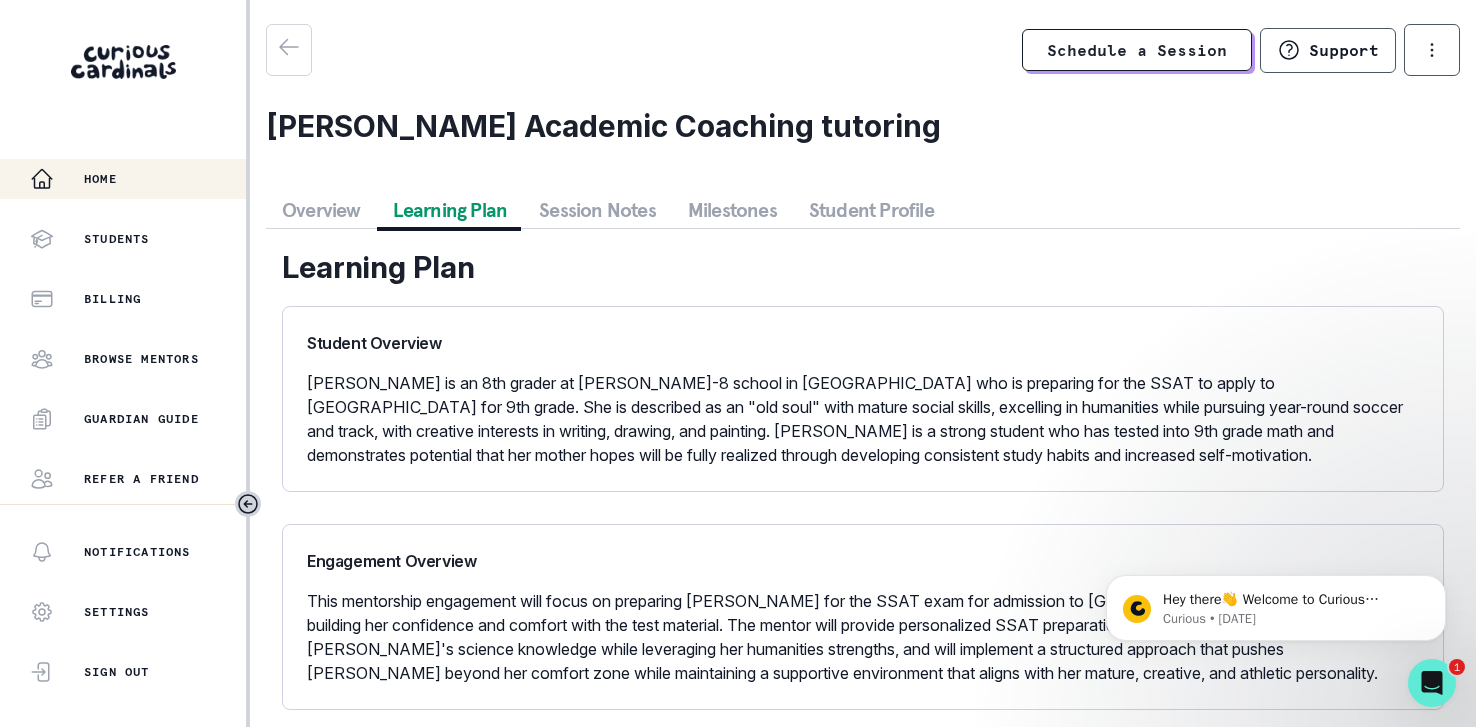 click on "Home" at bounding box center [100, 179] 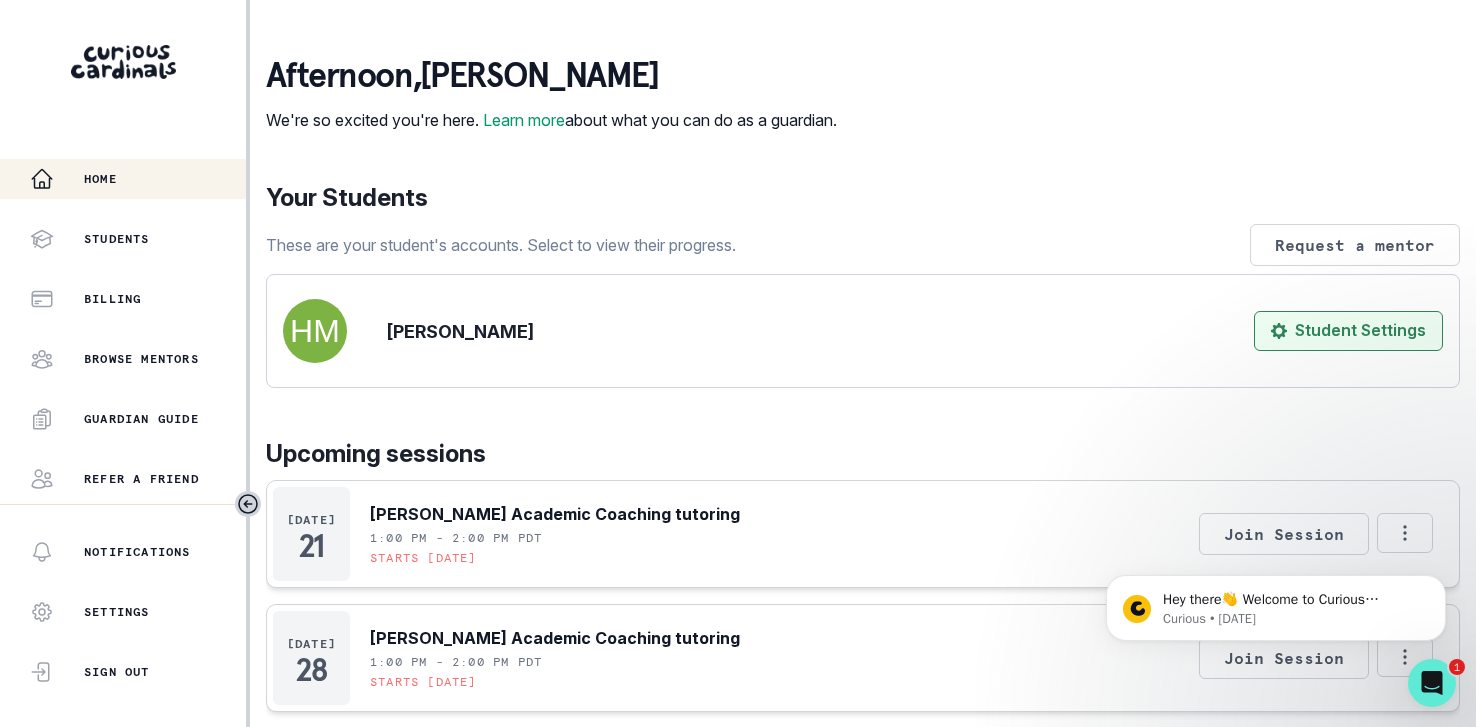 click on "Student Settings" at bounding box center [1348, 331] 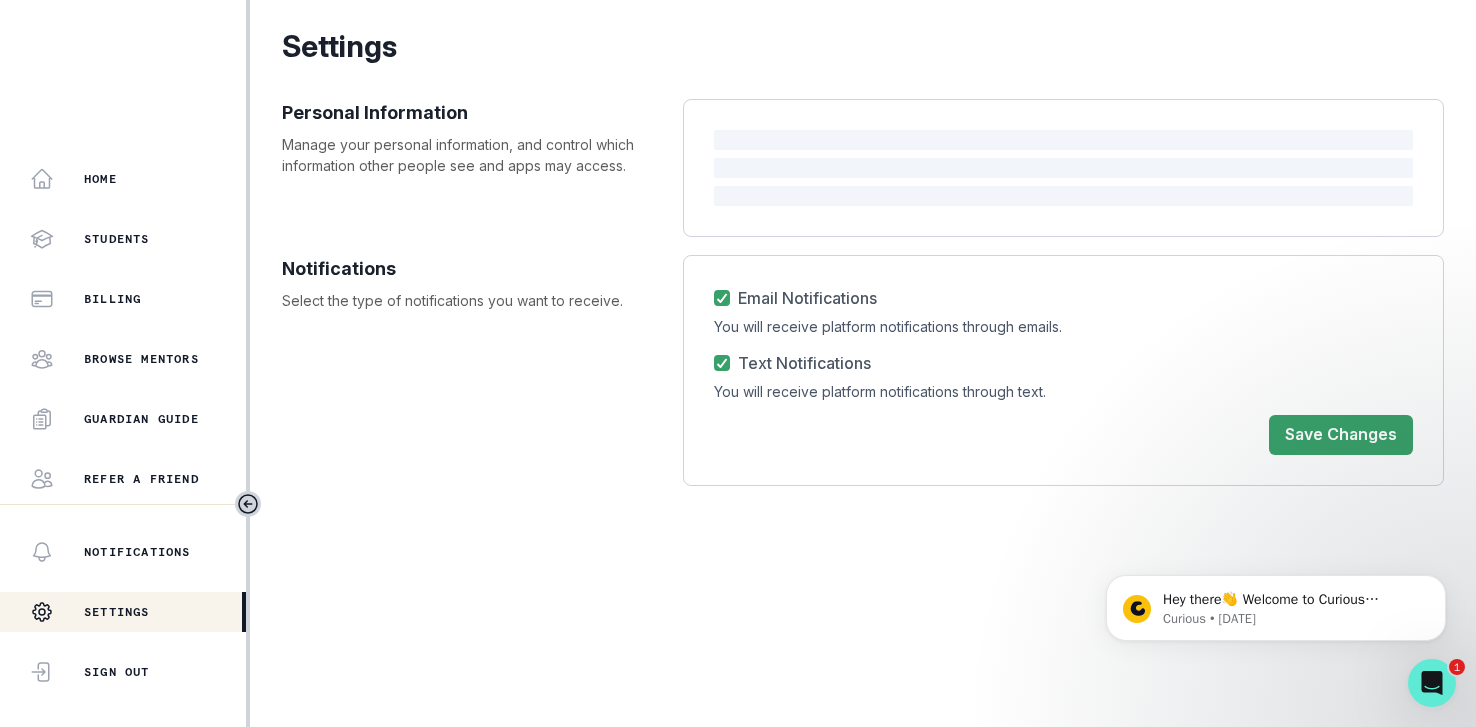 select on "8th Grade" 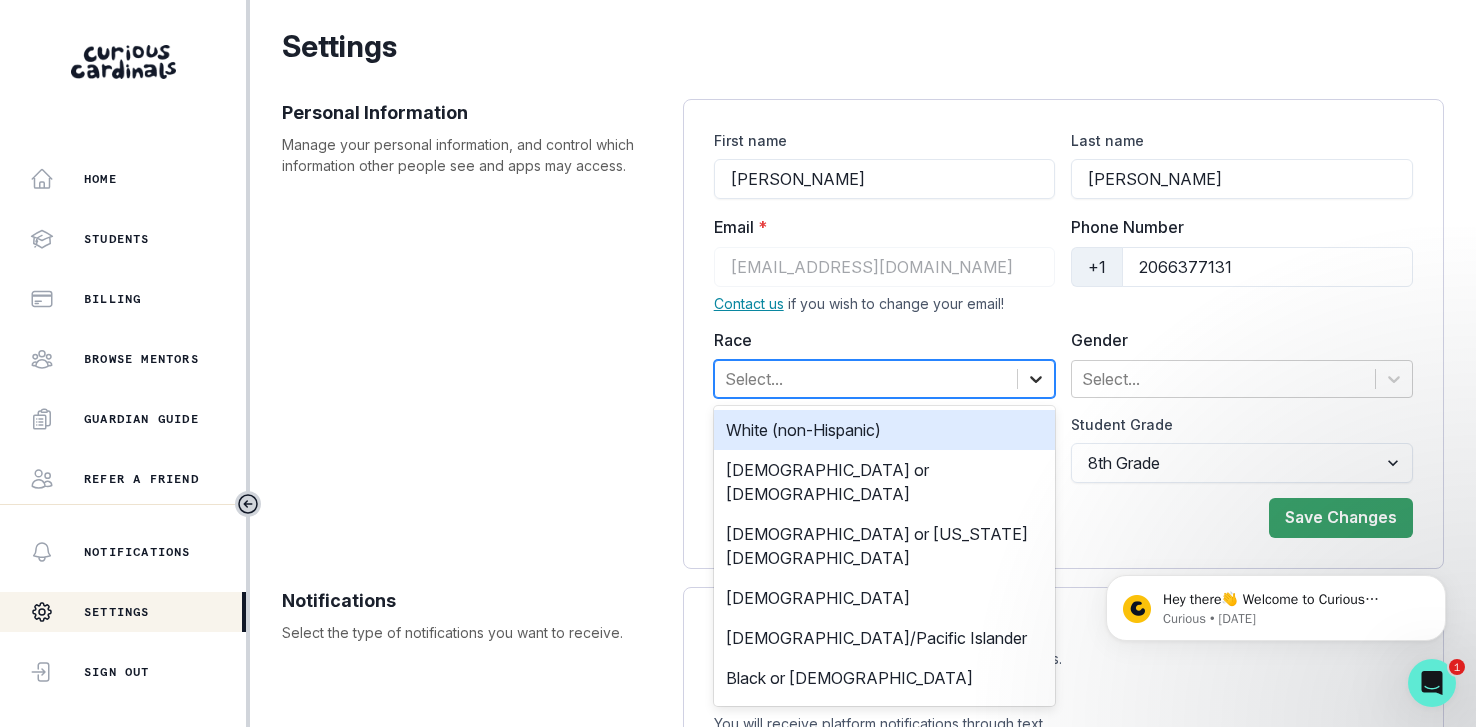 click 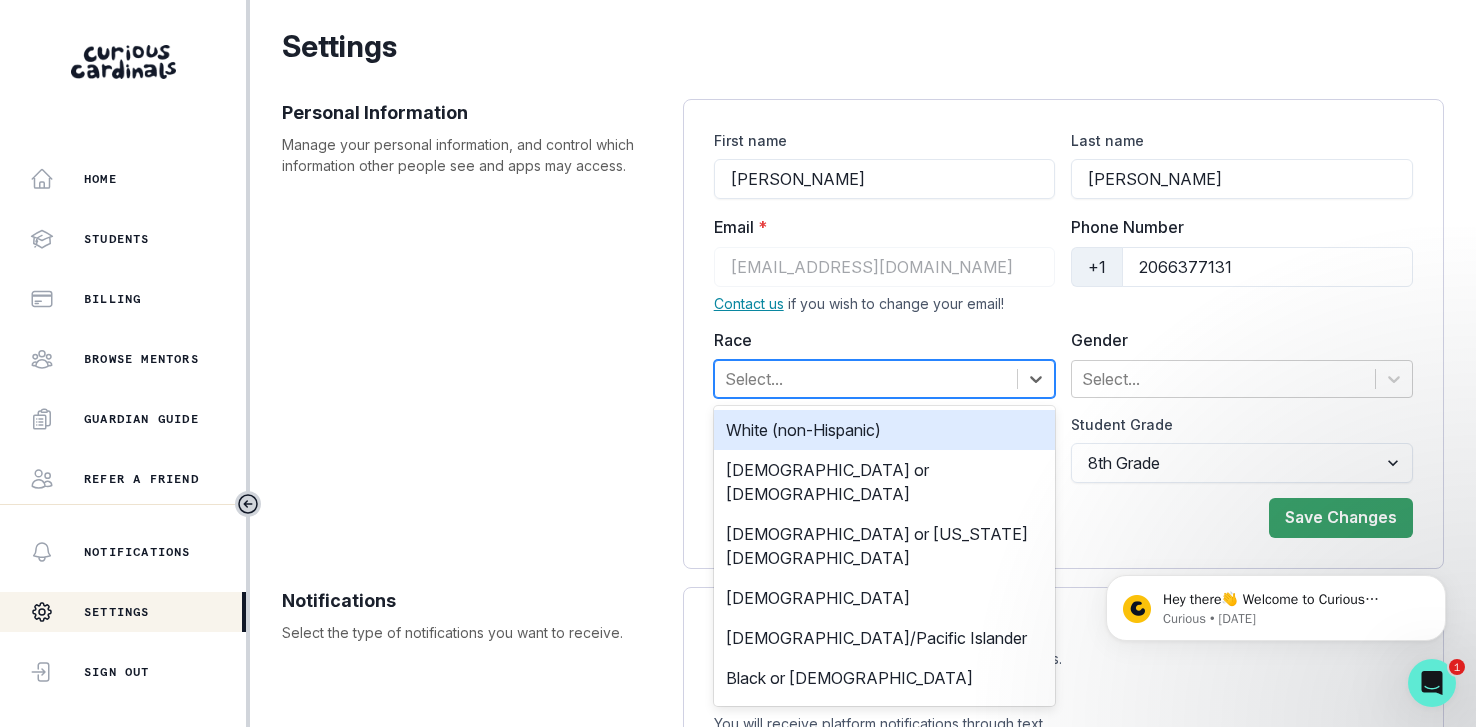 drag, startPoint x: 902, startPoint y: 431, endPoint x: 939, endPoint y: 428, distance: 37.12142 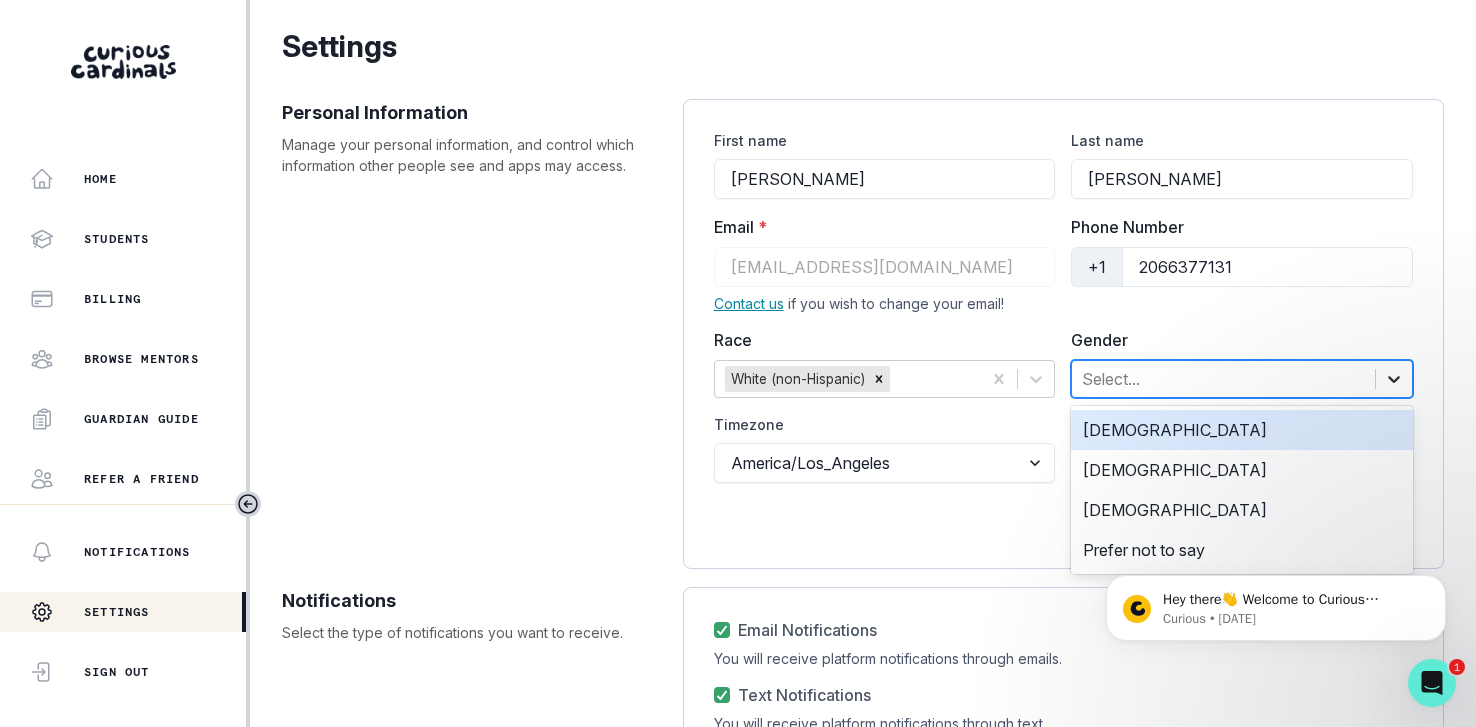 click 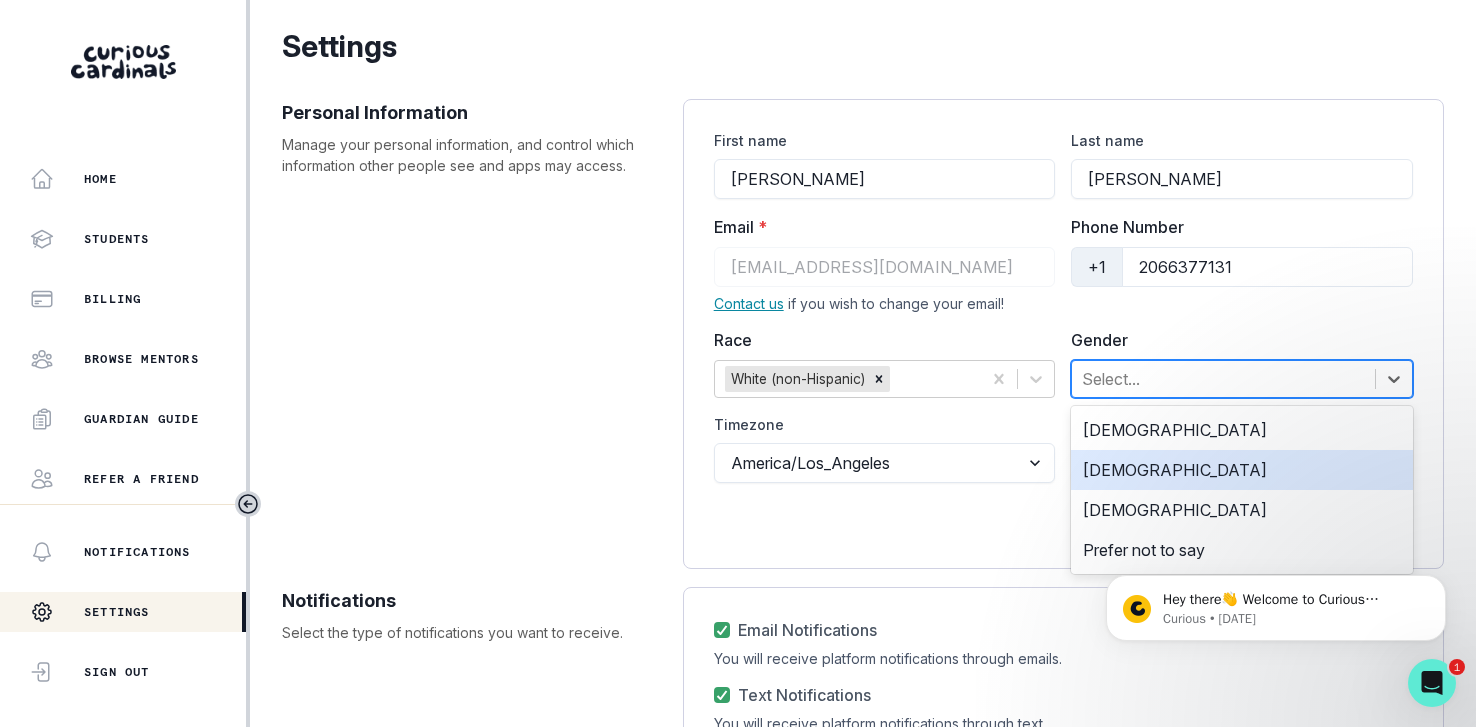 click on "[DEMOGRAPHIC_DATA]" at bounding box center [1242, 470] 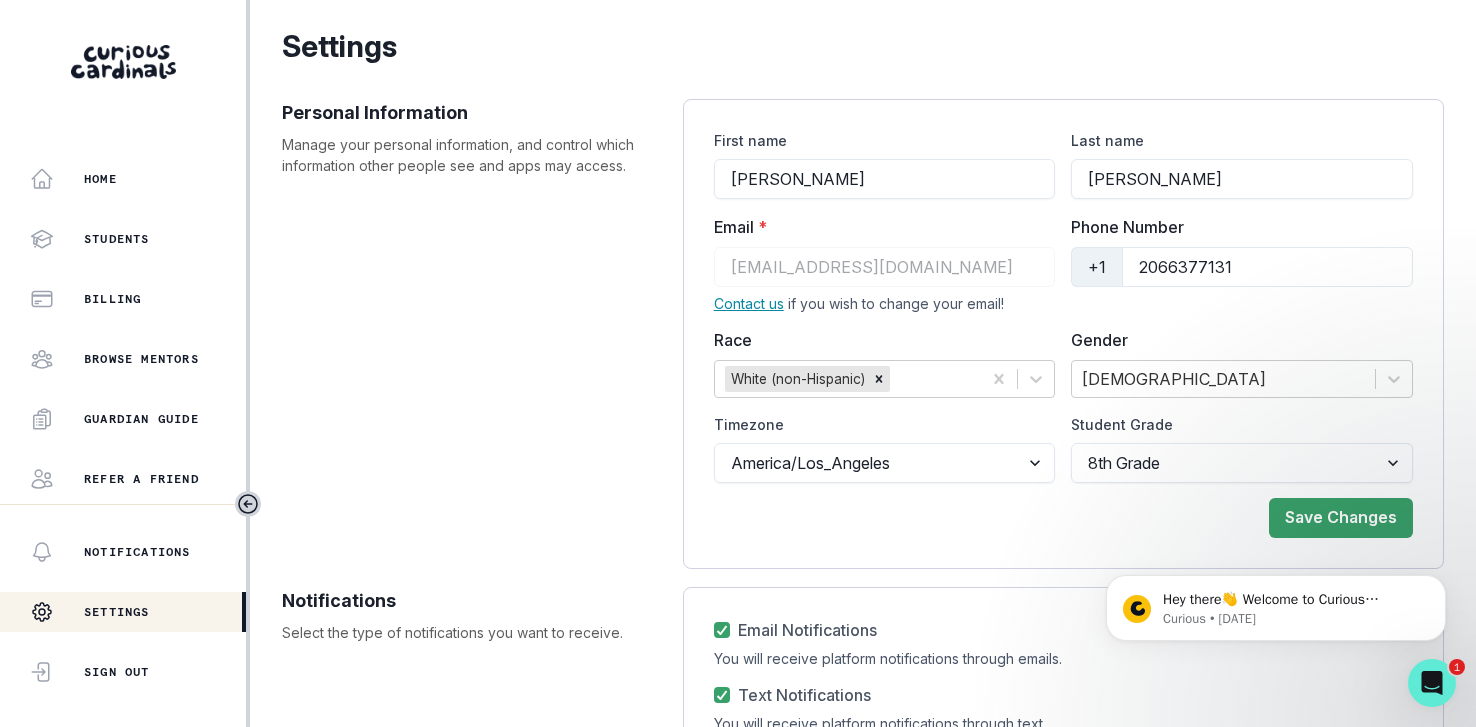 click on "Save Changes" at bounding box center [1341, 518] 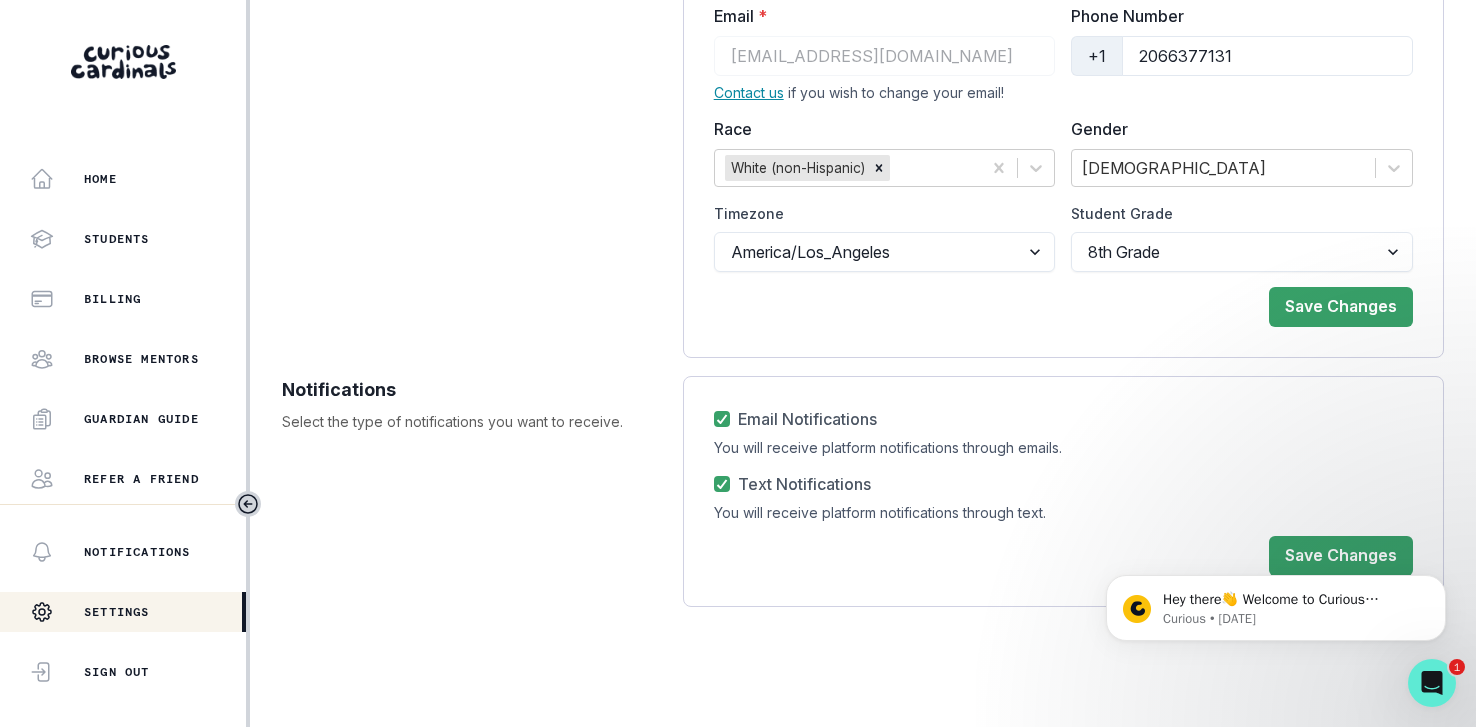 scroll, scrollTop: 0, scrollLeft: 0, axis: both 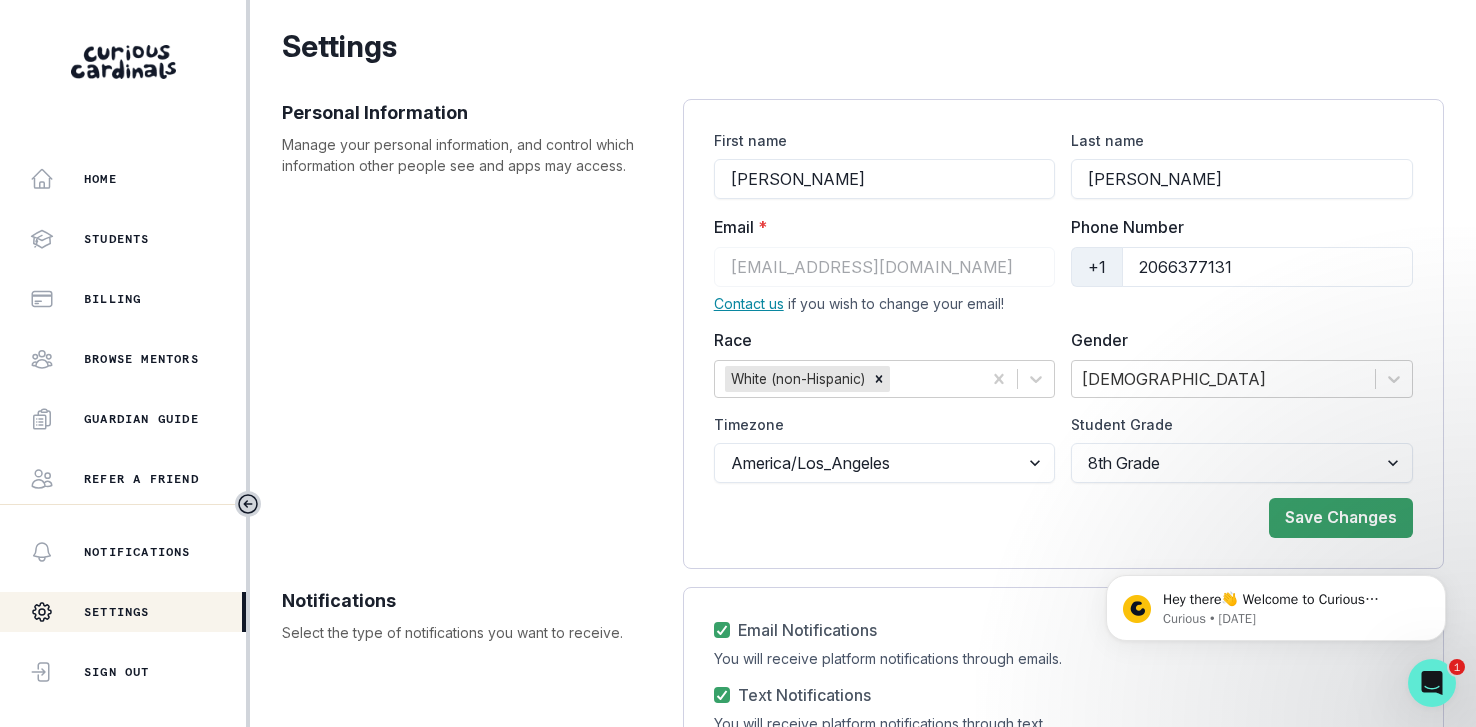 click on "Personal Information Manage your personal information, and control which information other people see and apps may access." at bounding box center [472, 334] 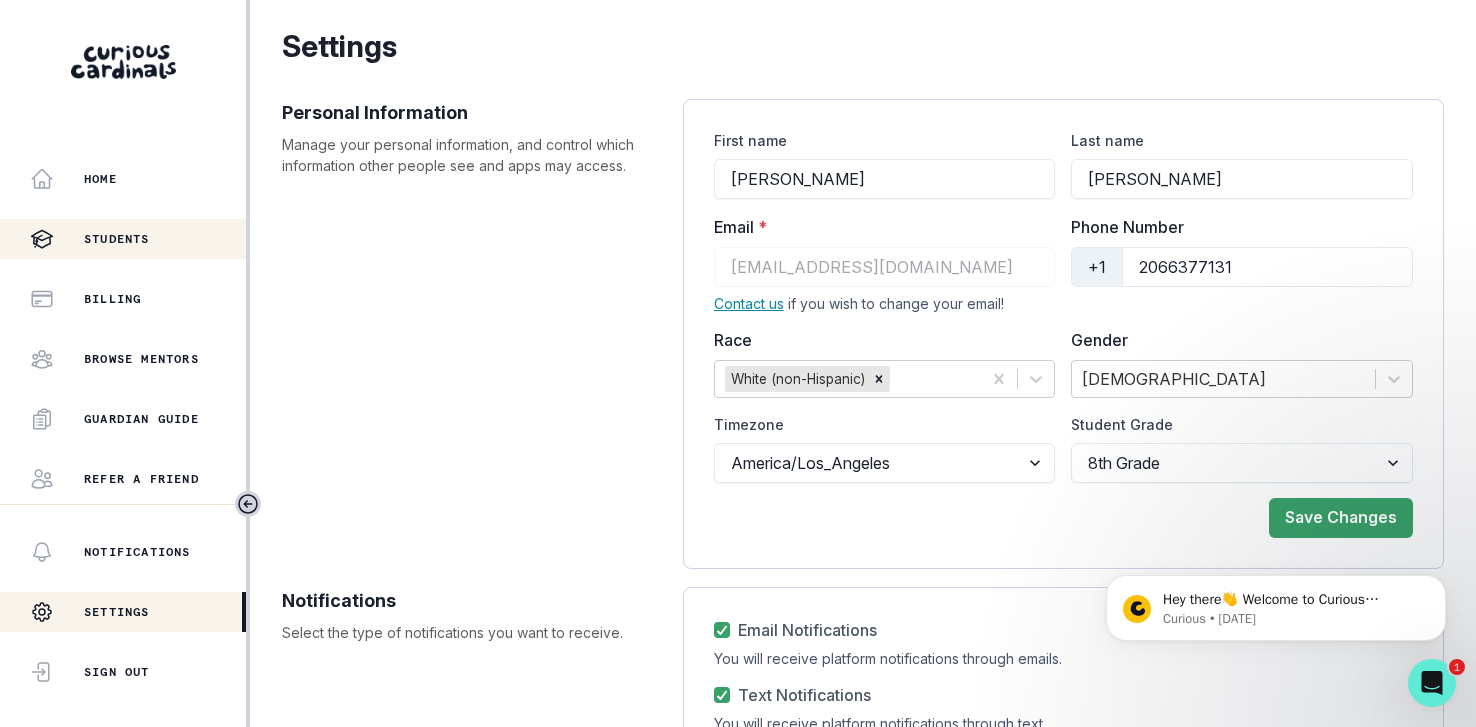 click on "Students" at bounding box center (117, 239) 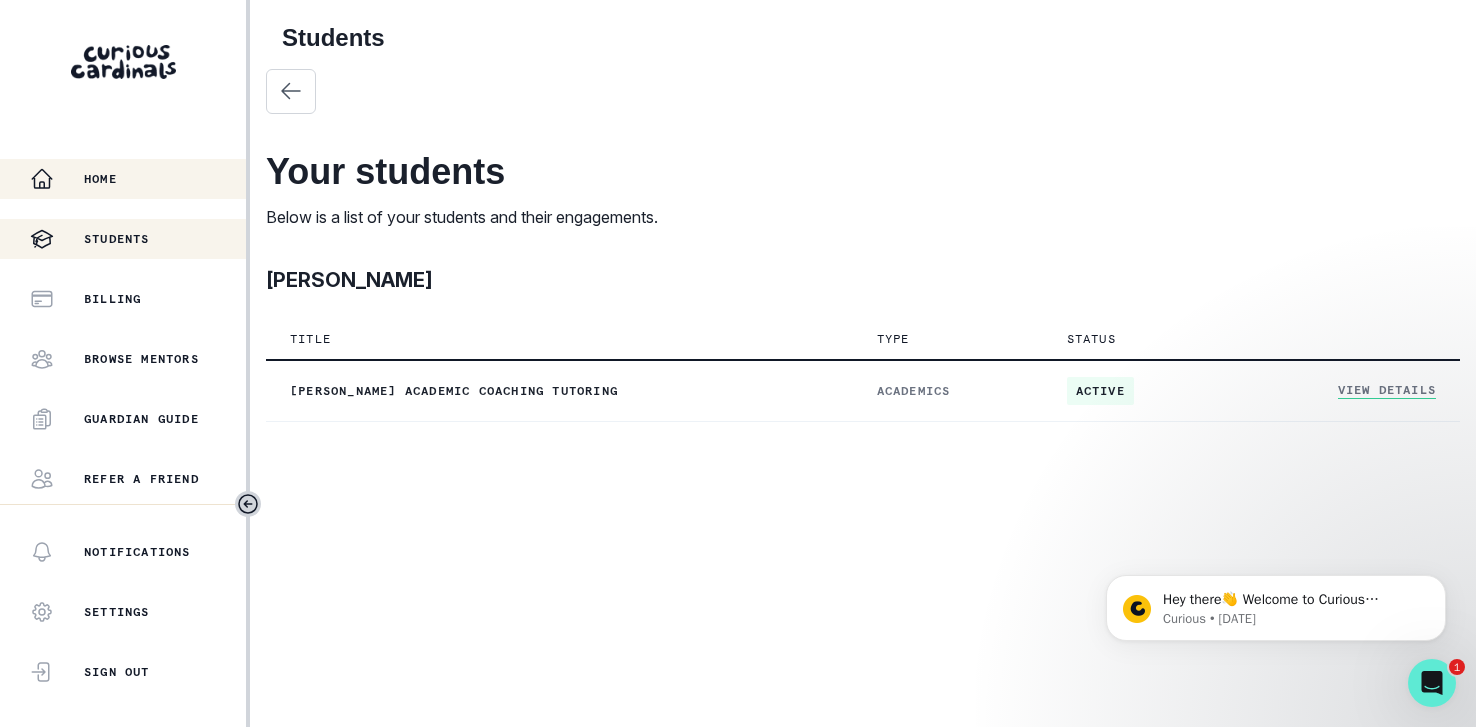 click on "Home" at bounding box center [100, 179] 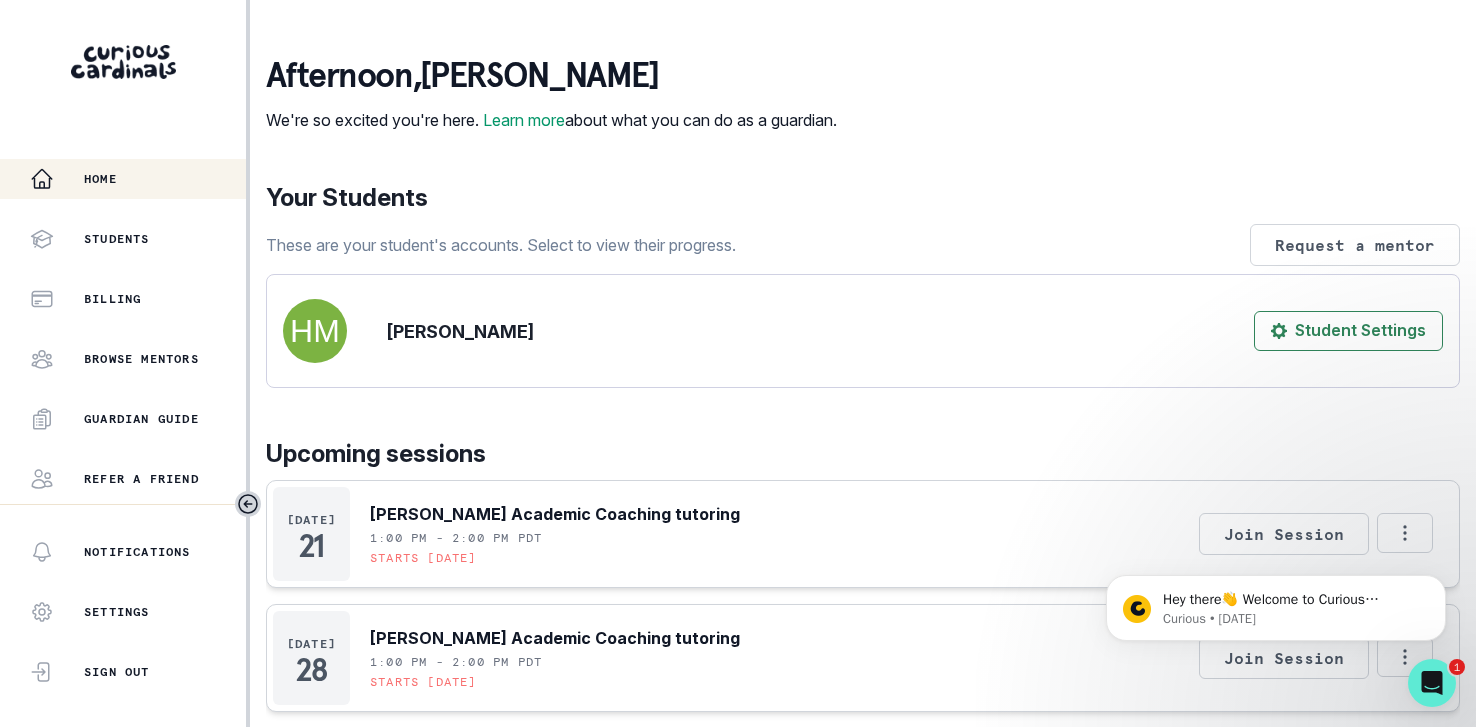 click at bounding box center [315, 331] 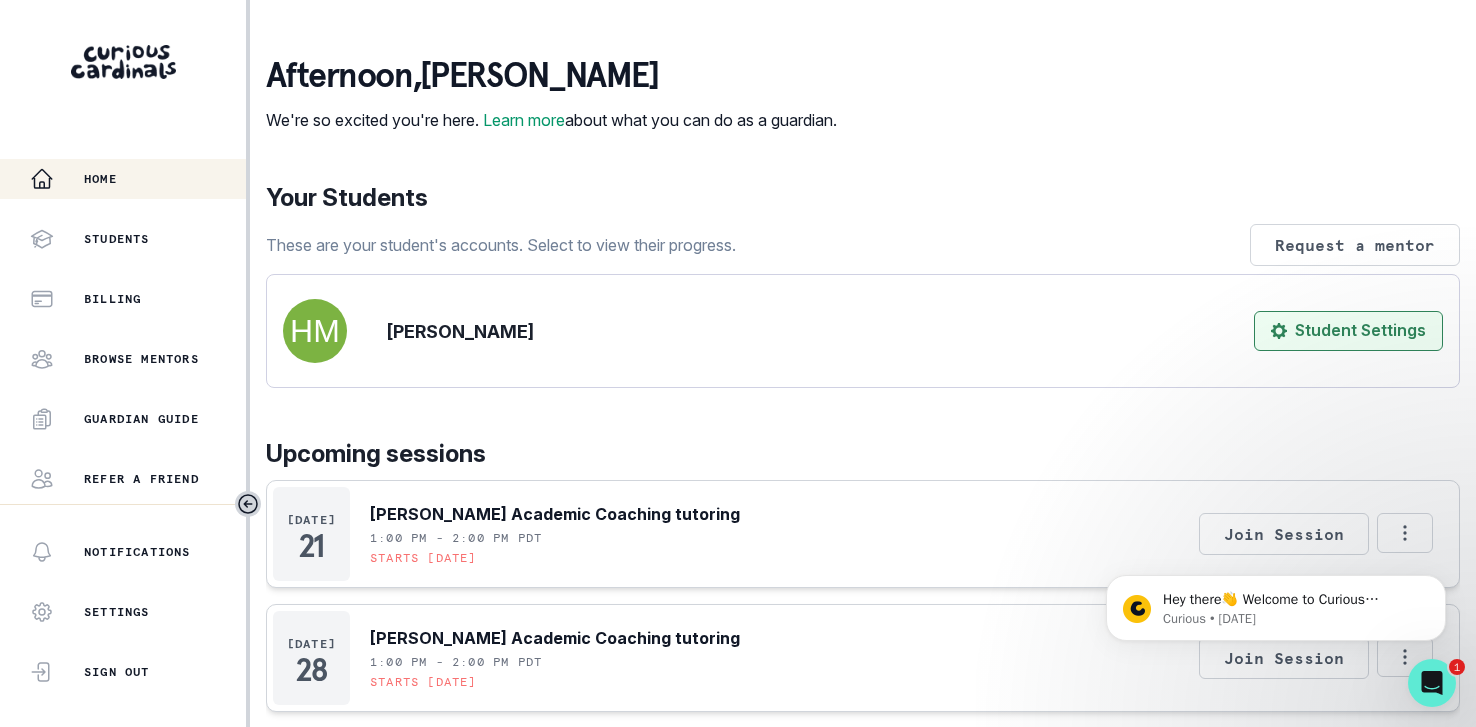 click on "Student Settings" at bounding box center (1348, 331) 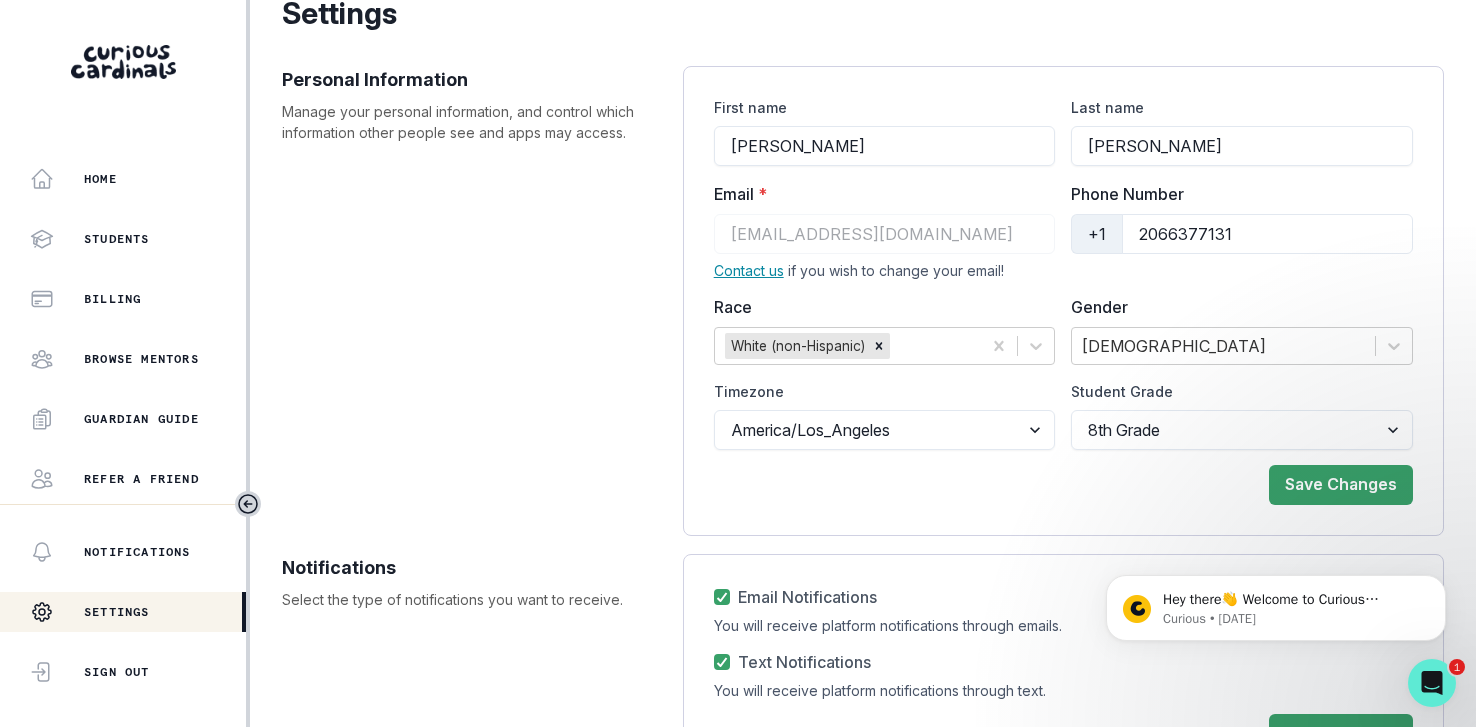 scroll, scrollTop: 0, scrollLeft: 0, axis: both 